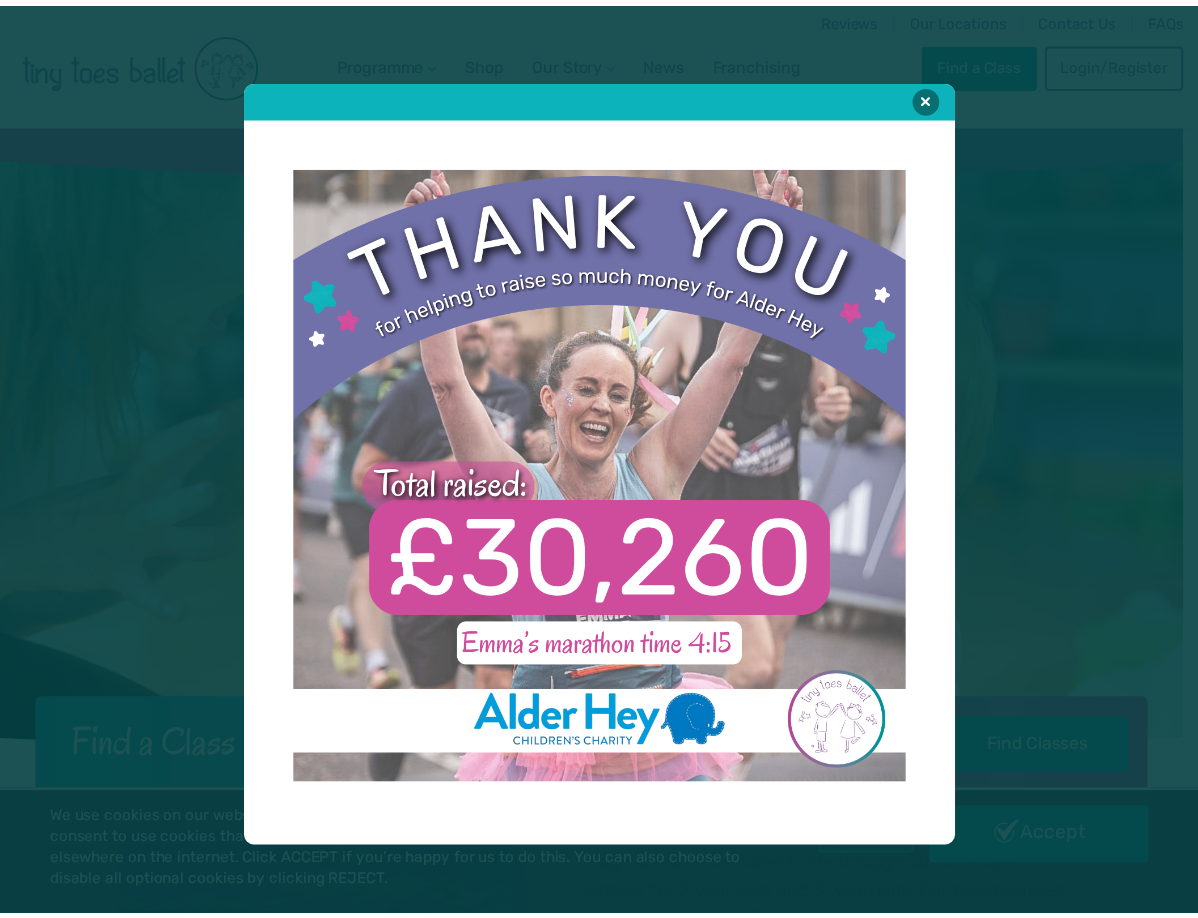 scroll, scrollTop: 0, scrollLeft: 0, axis: both 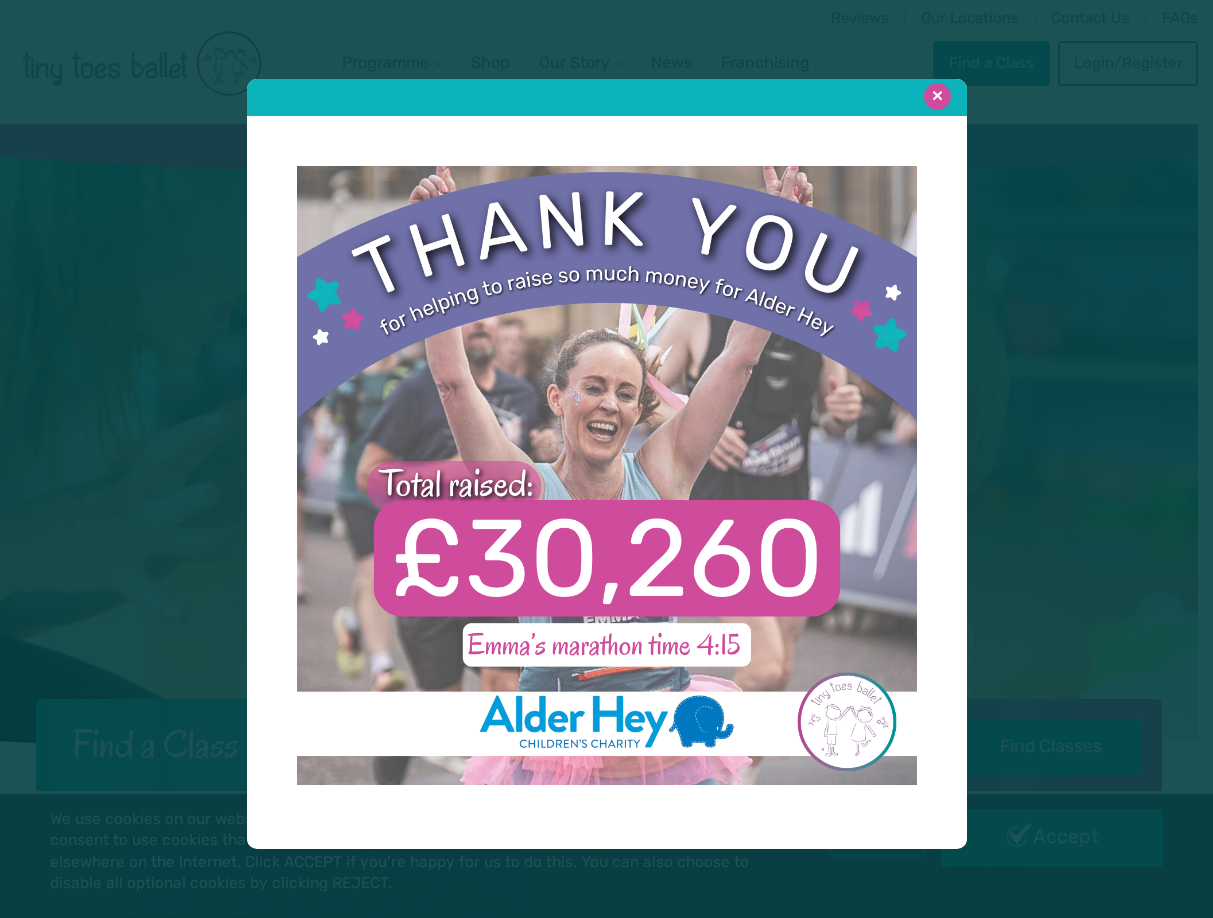 click at bounding box center [937, 96] 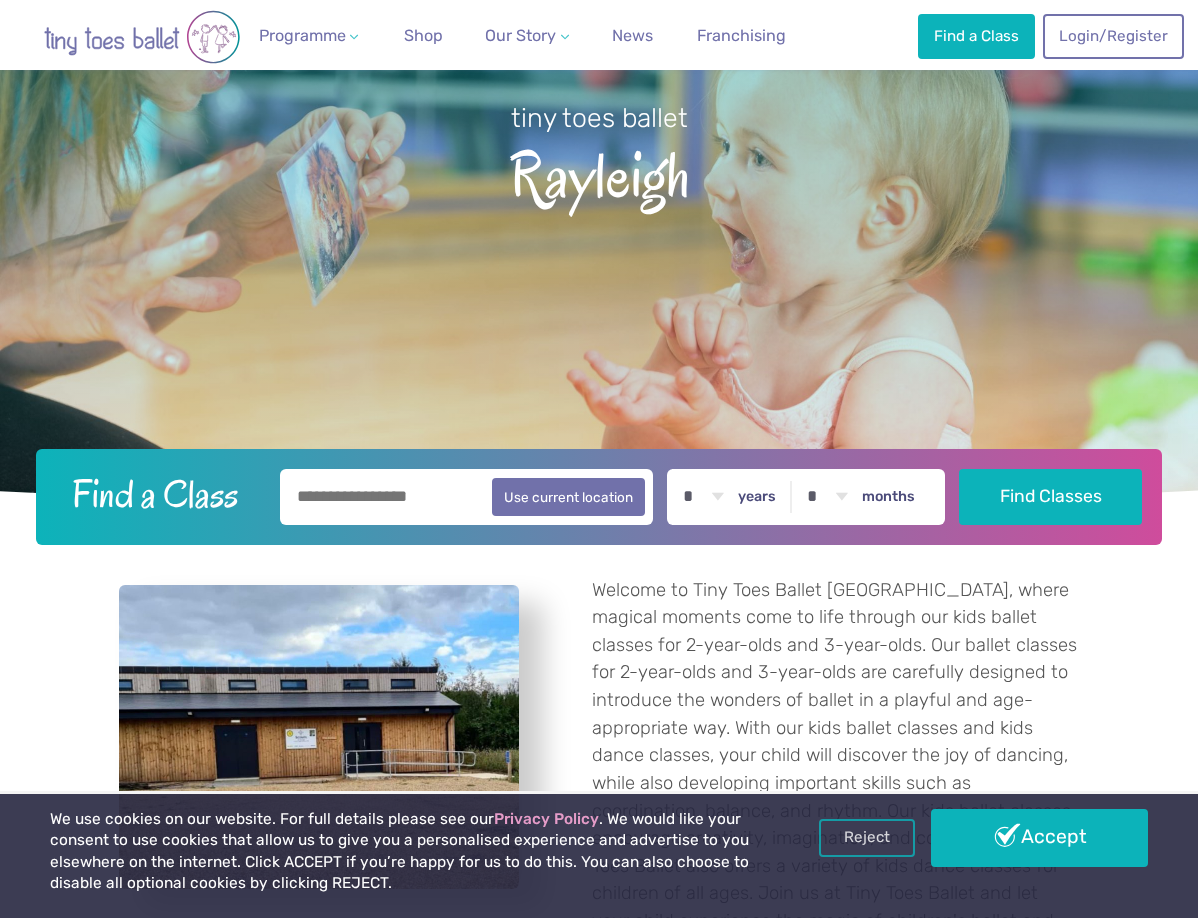 scroll, scrollTop: 400, scrollLeft: 0, axis: vertical 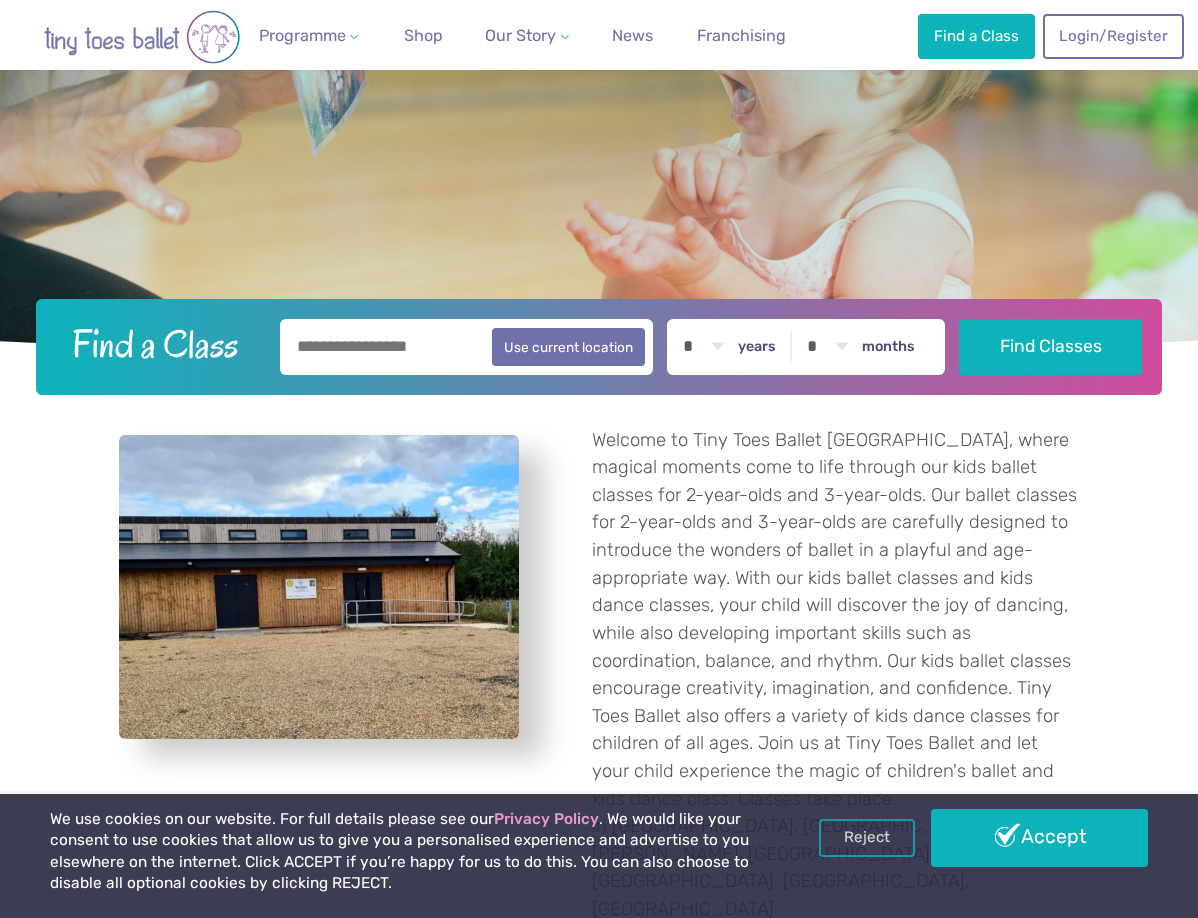 click at bounding box center [466, 347] 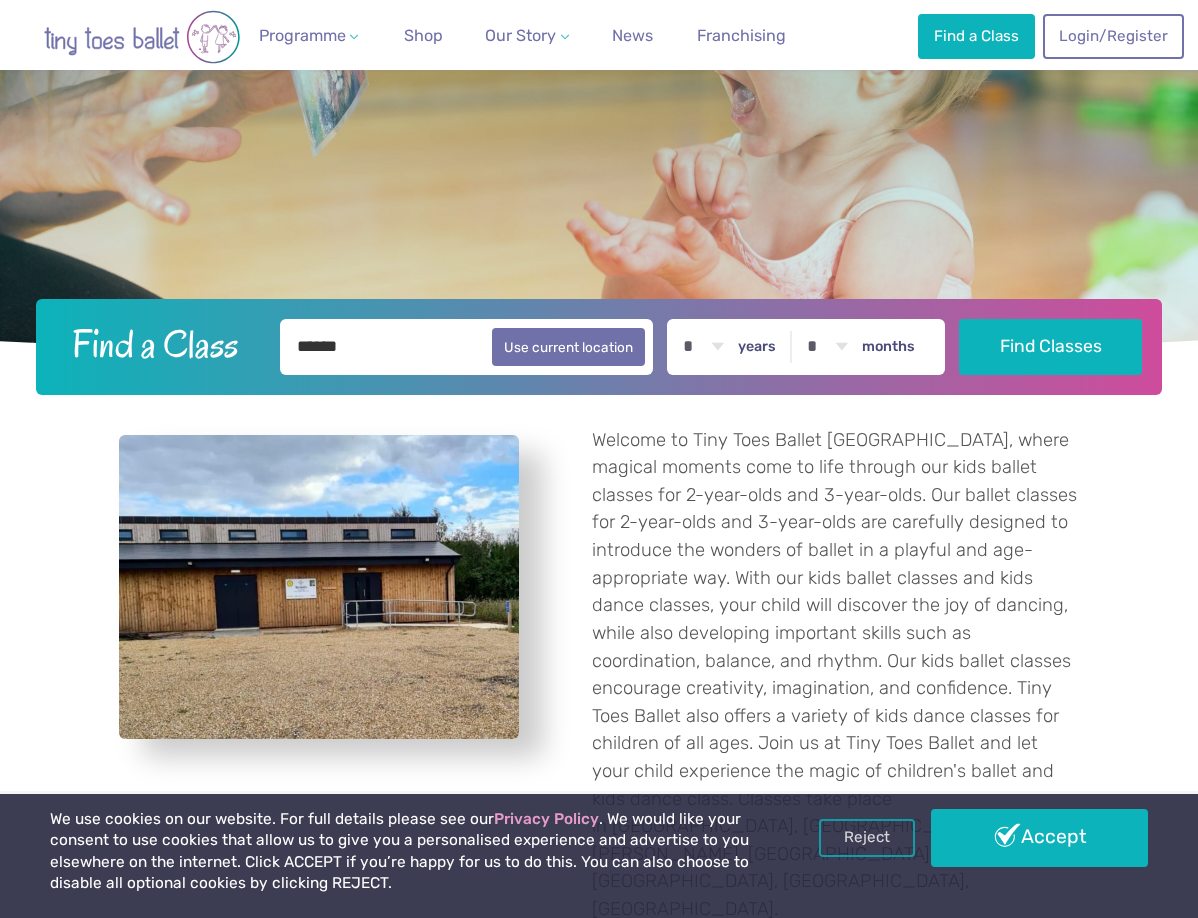 type on "******" 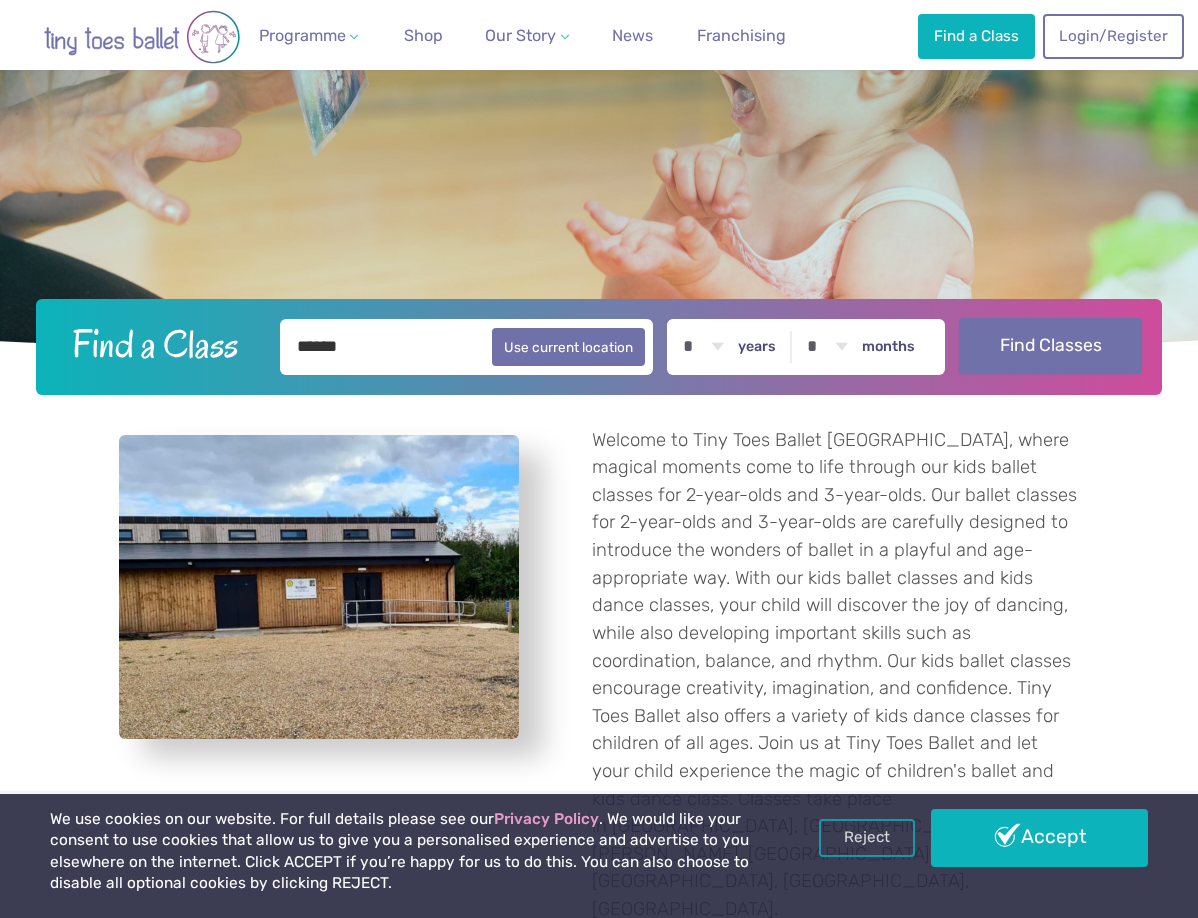 click on "Find Classes" at bounding box center (1050, 346) 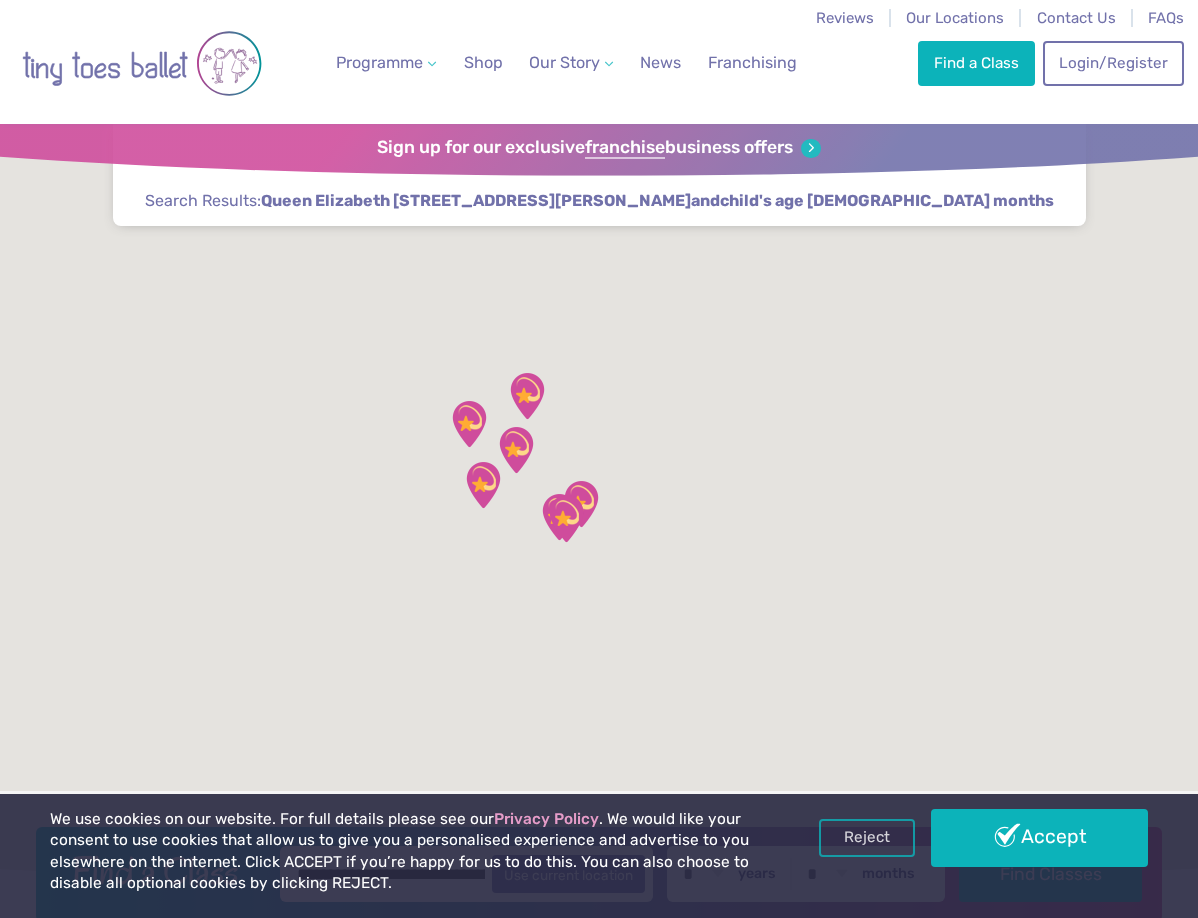 scroll, scrollTop: 0, scrollLeft: 0, axis: both 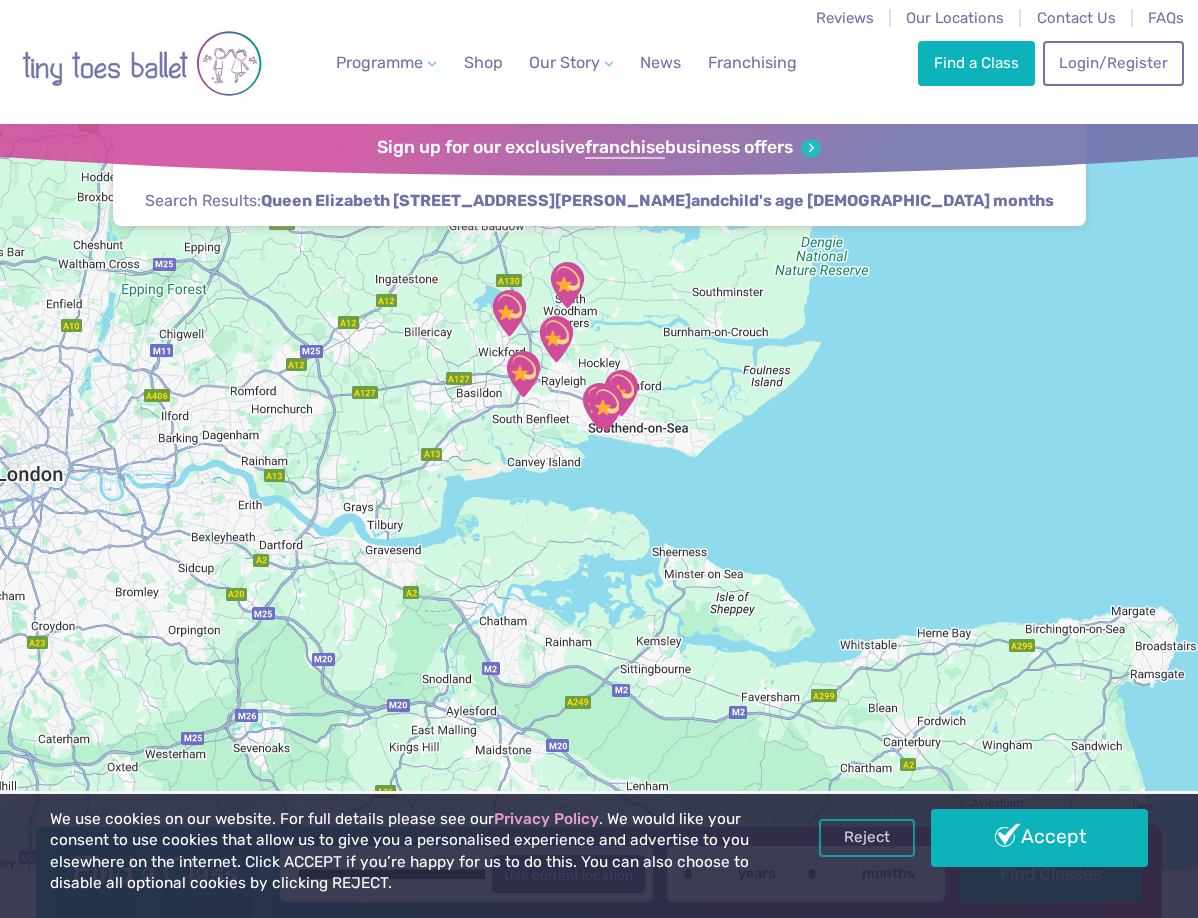 drag, startPoint x: 704, startPoint y: 541, endPoint x: 745, endPoint y: 454, distance: 96.17692 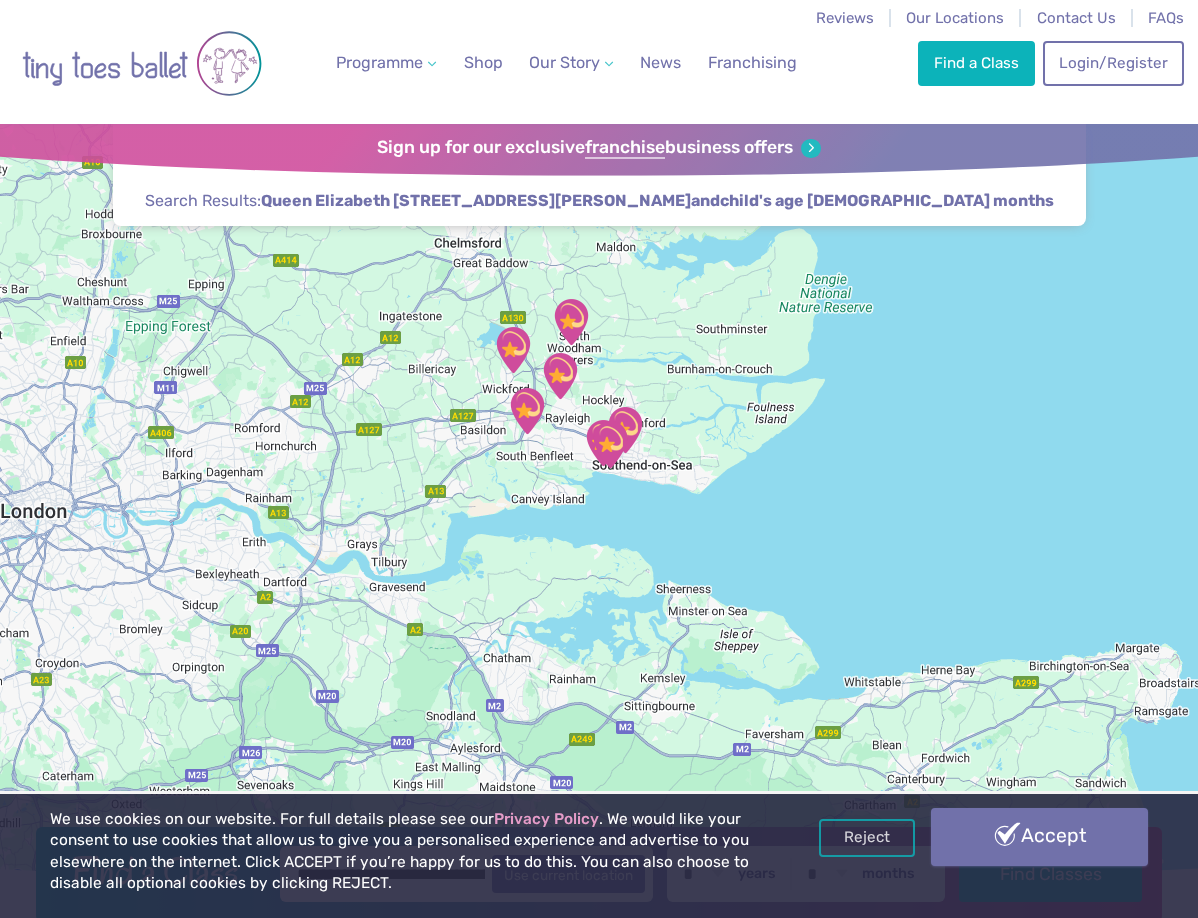 click on "Accept" at bounding box center [1039, 837] 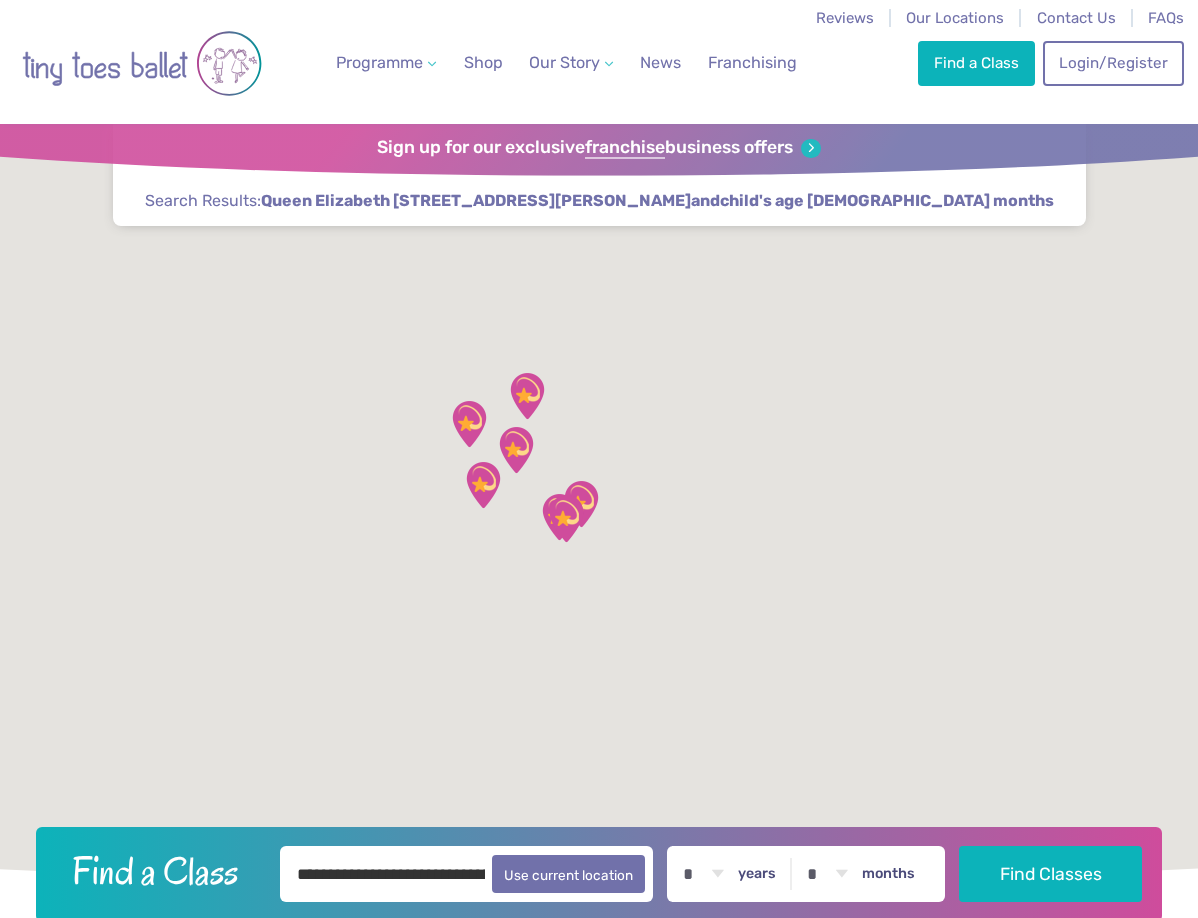 scroll, scrollTop: 0, scrollLeft: 0, axis: both 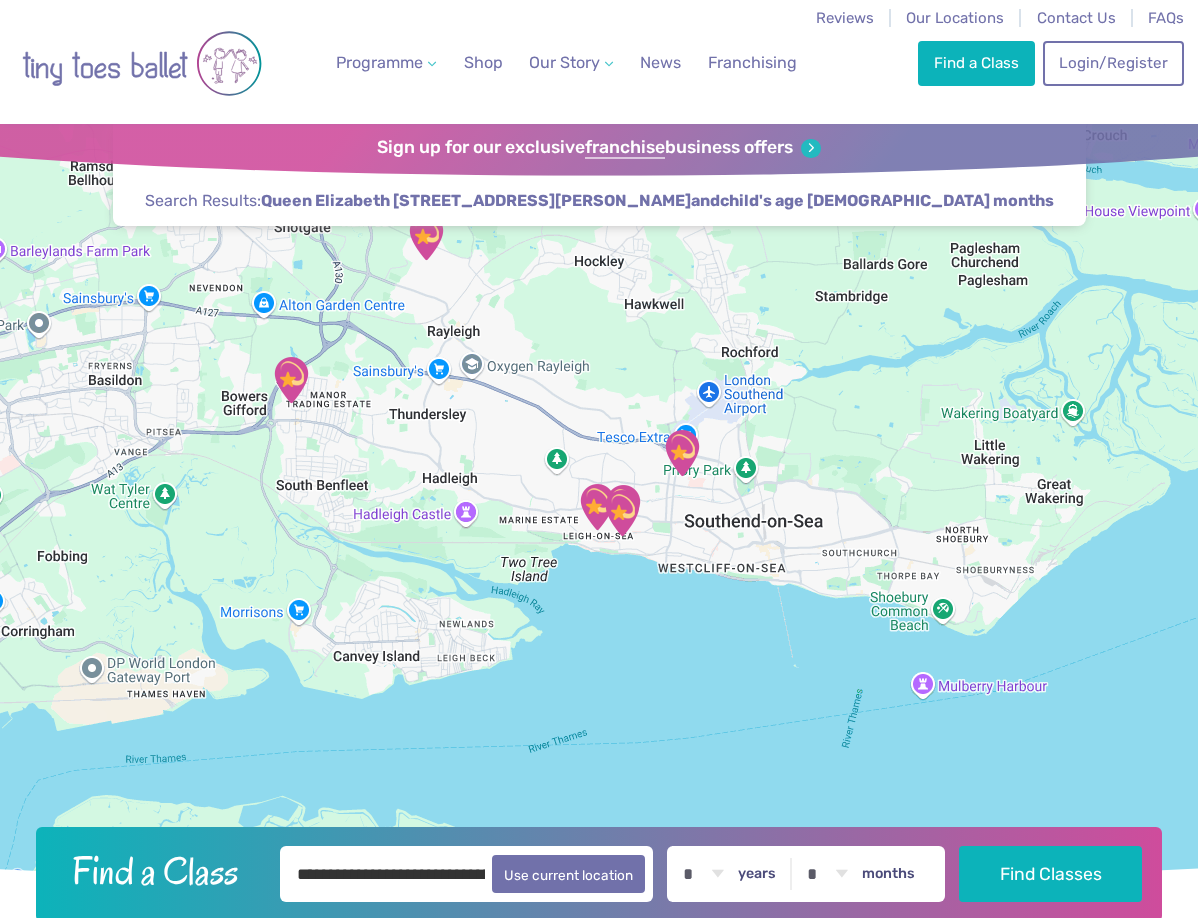drag, startPoint x: 558, startPoint y: 413, endPoint x: 571, endPoint y: 469, distance: 57.48913 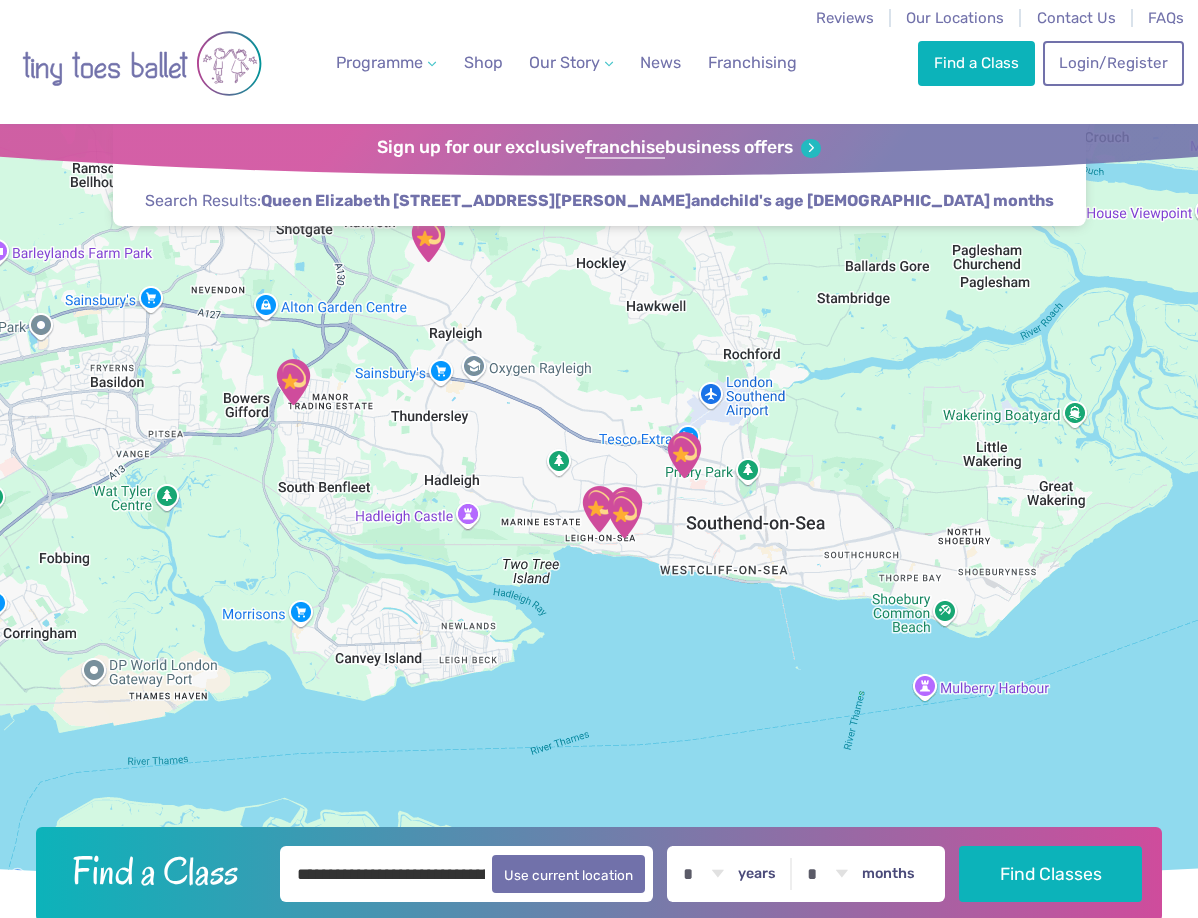 click at bounding box center [684, 455] 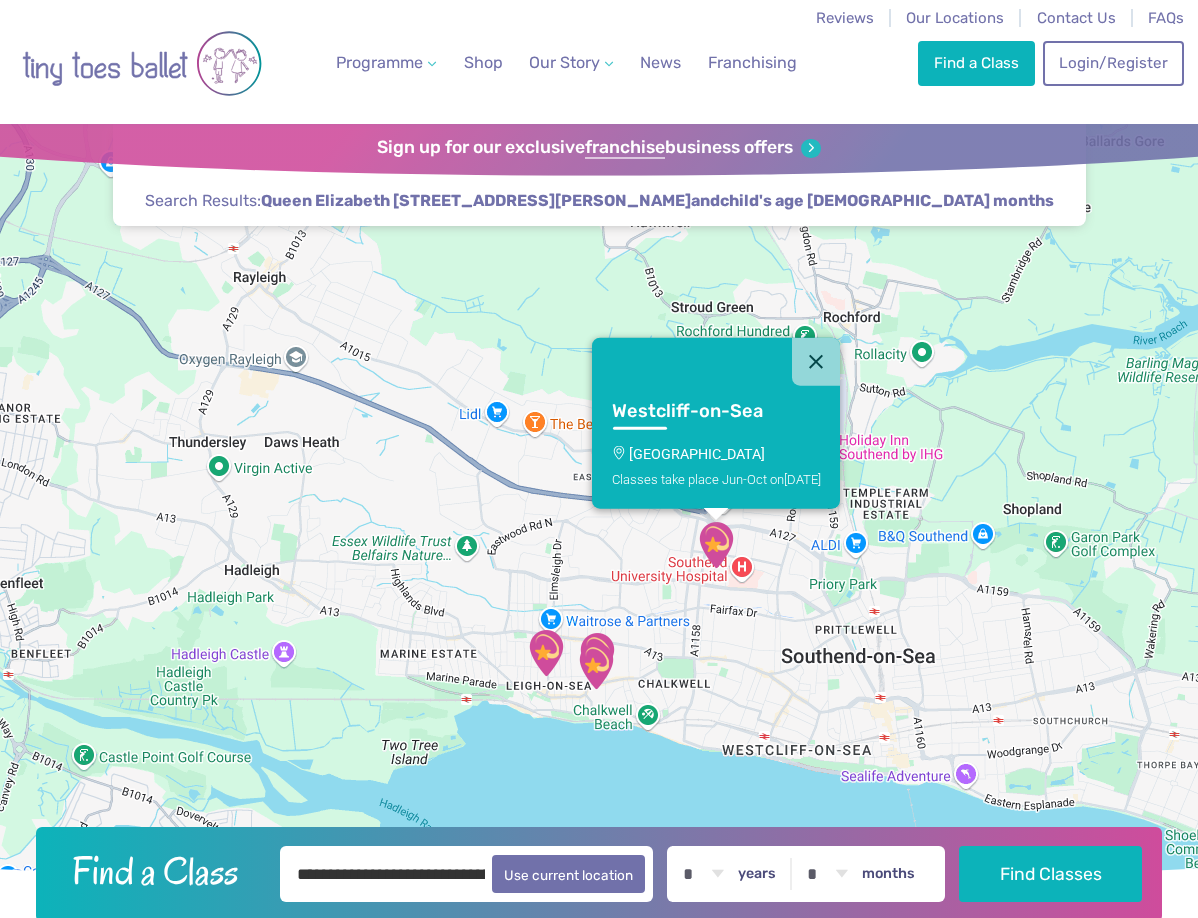 drag, startPoint x: 669, startPoint y: 462, endPoint x: 705, endPoint y: 608, distance: 150.37286 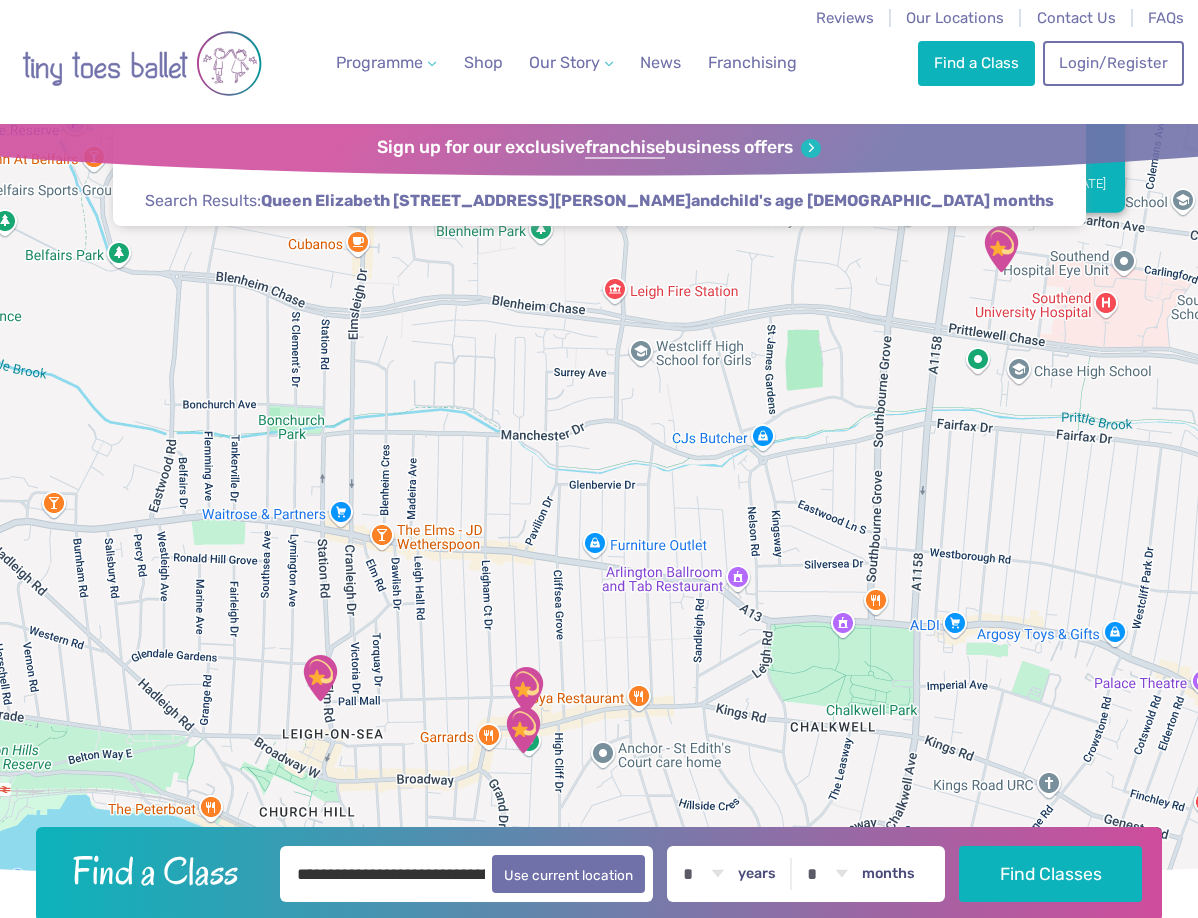 drag, startPoint x: 643, startPoint y: 619, endPoint x: 704, endPoint y: 466, distance: 164.71187 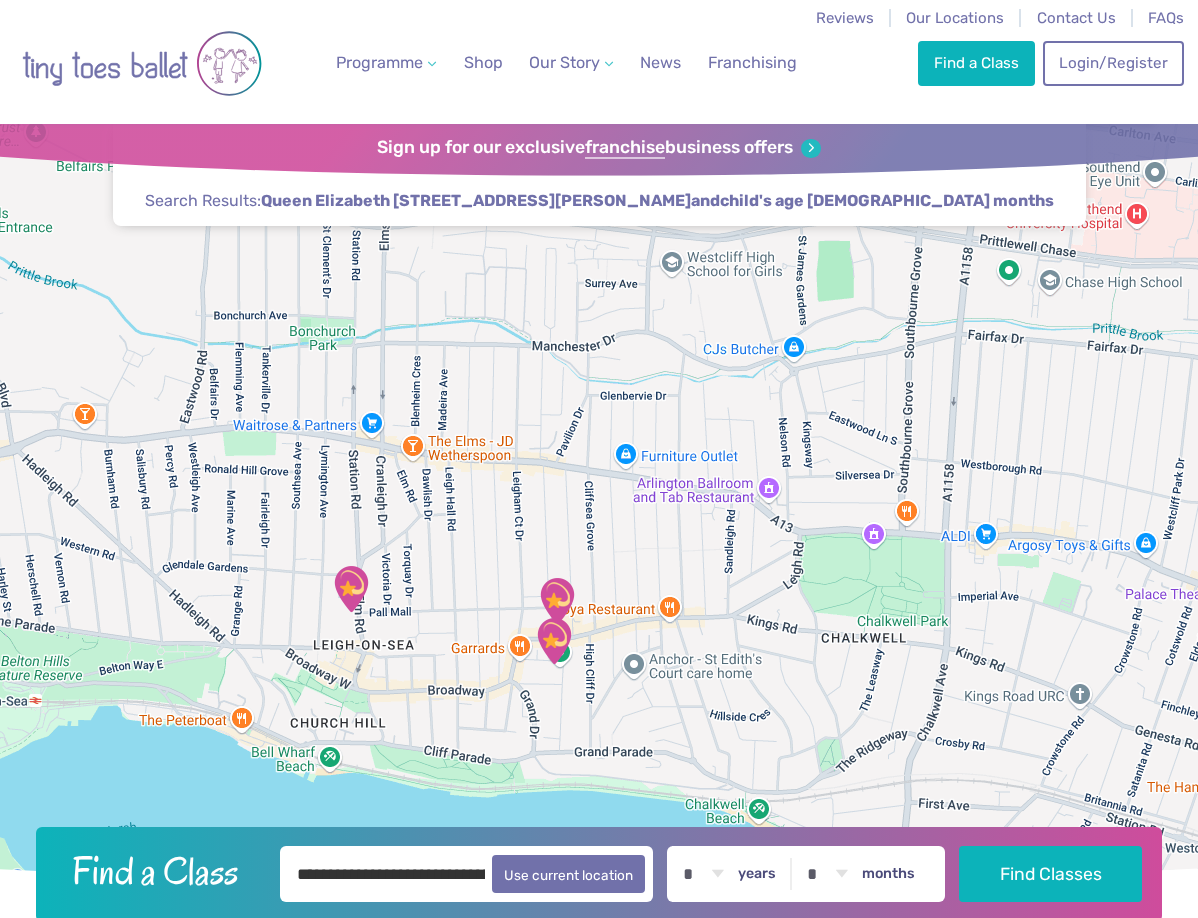 click at bounding box center [557, 601] 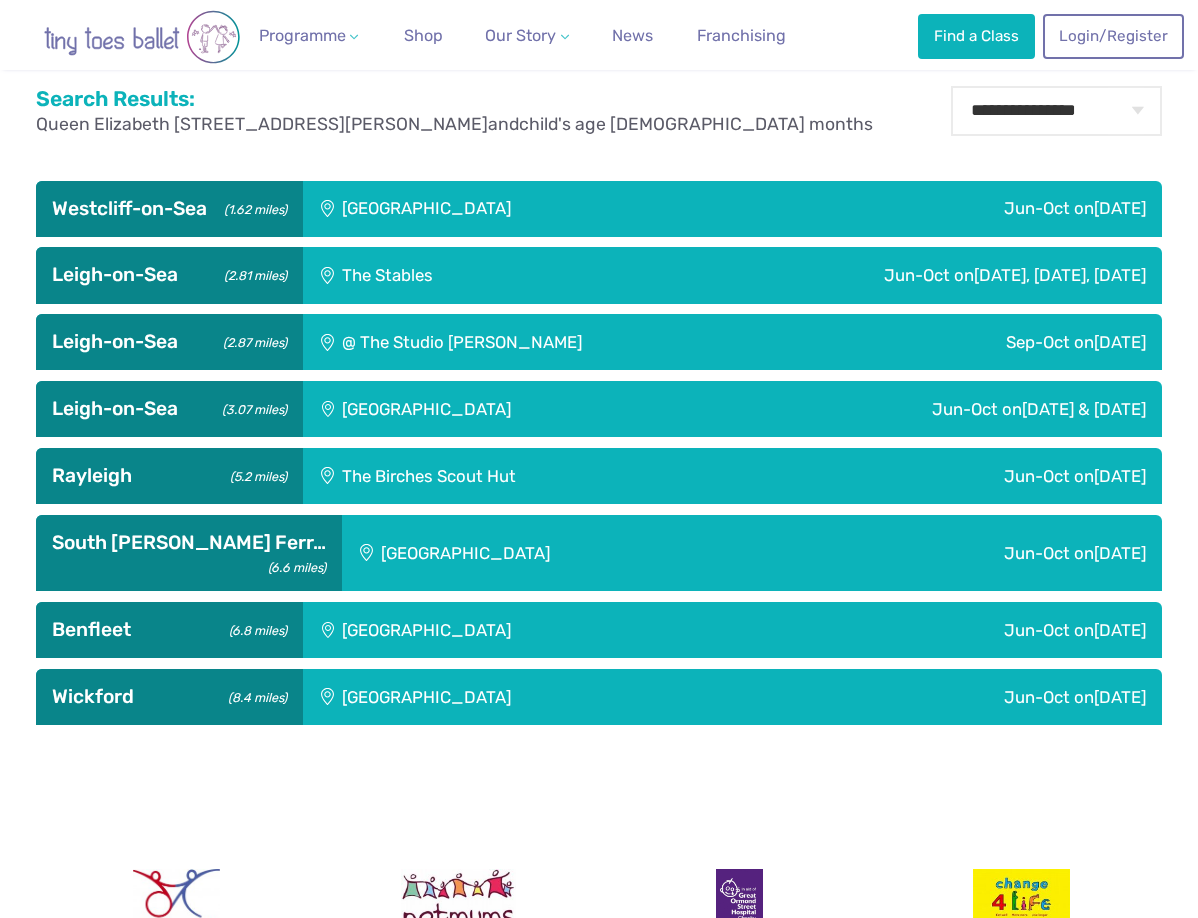 scroll, scrollTop: 900, scrollLeft: 0, axis: vertical 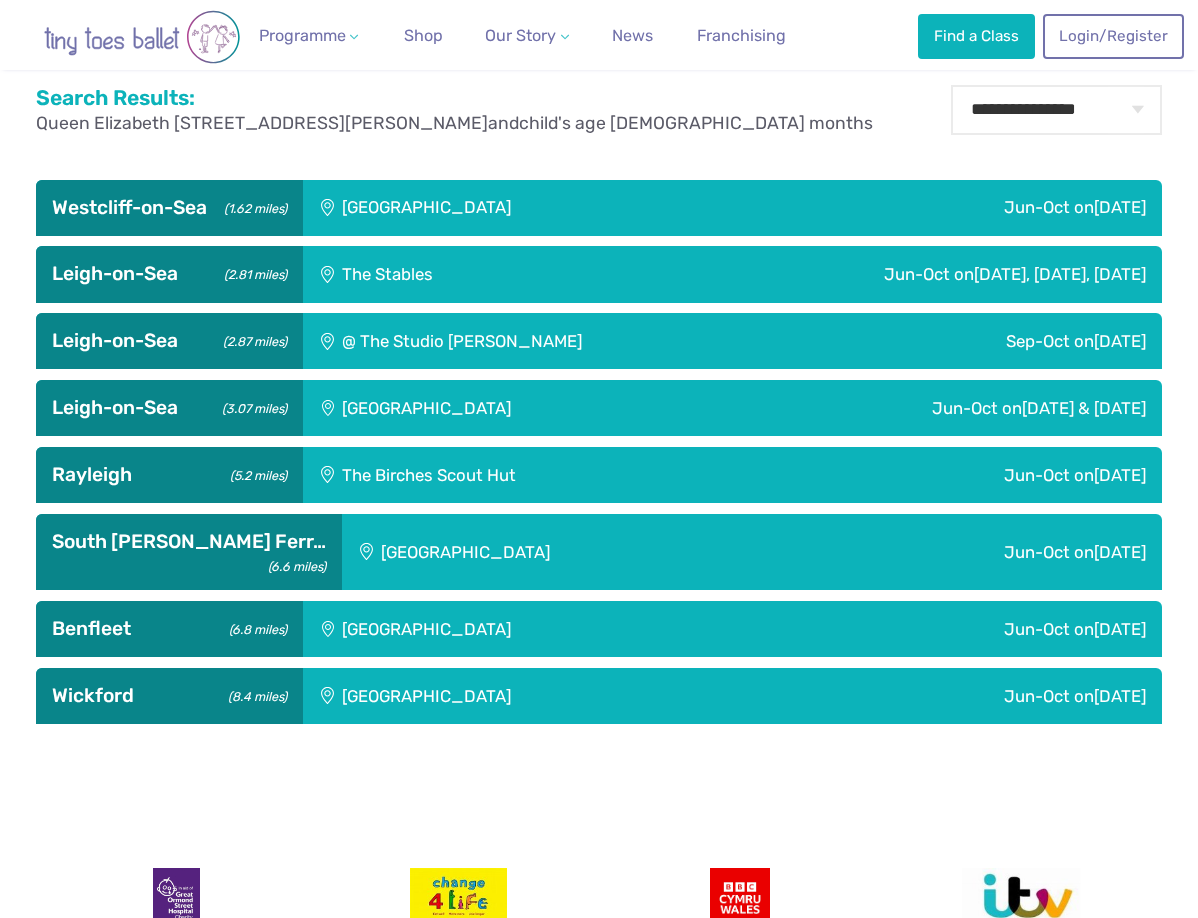 click on "[DATE] & [DATE]" at bounding box center [1084, 408] 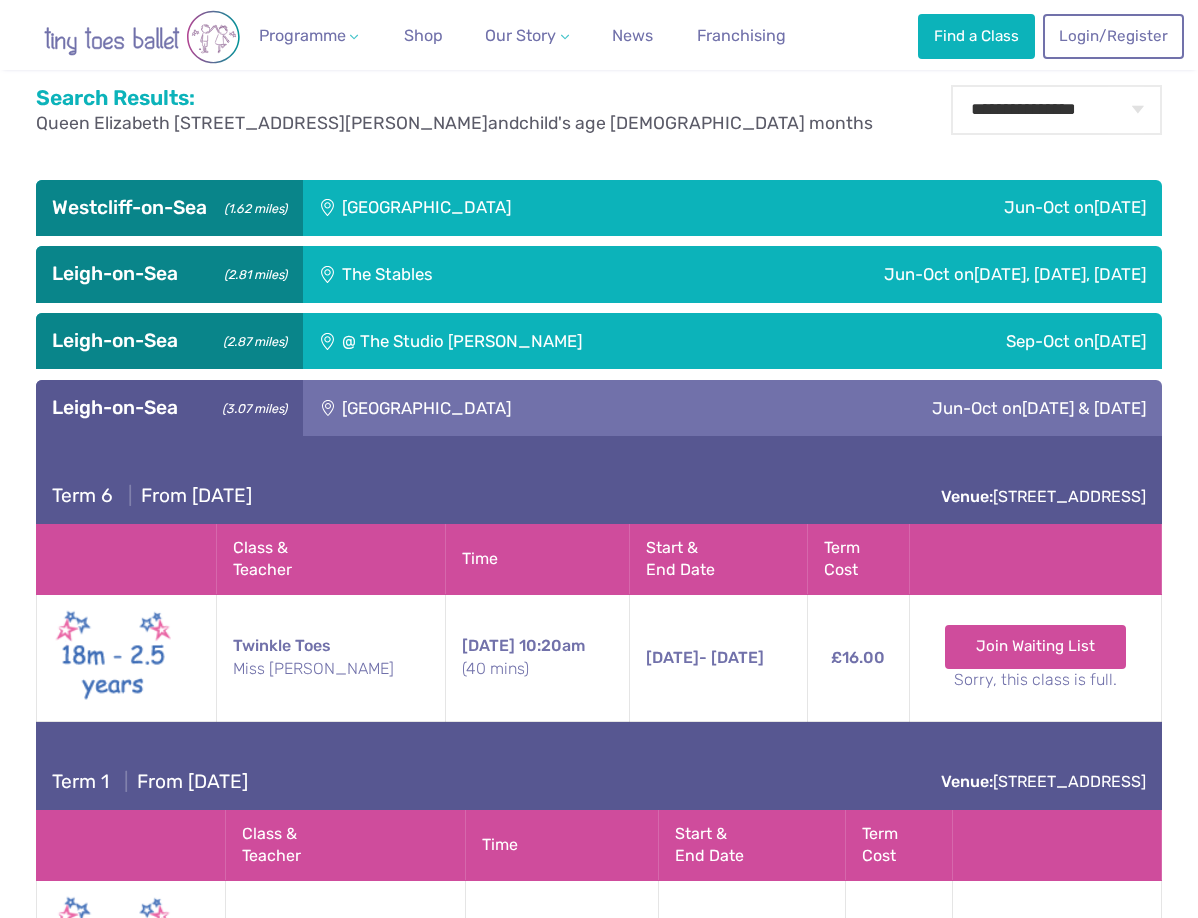 click on "[DATE], [DATE], [DATE]" at bounding box center (1060, 274) 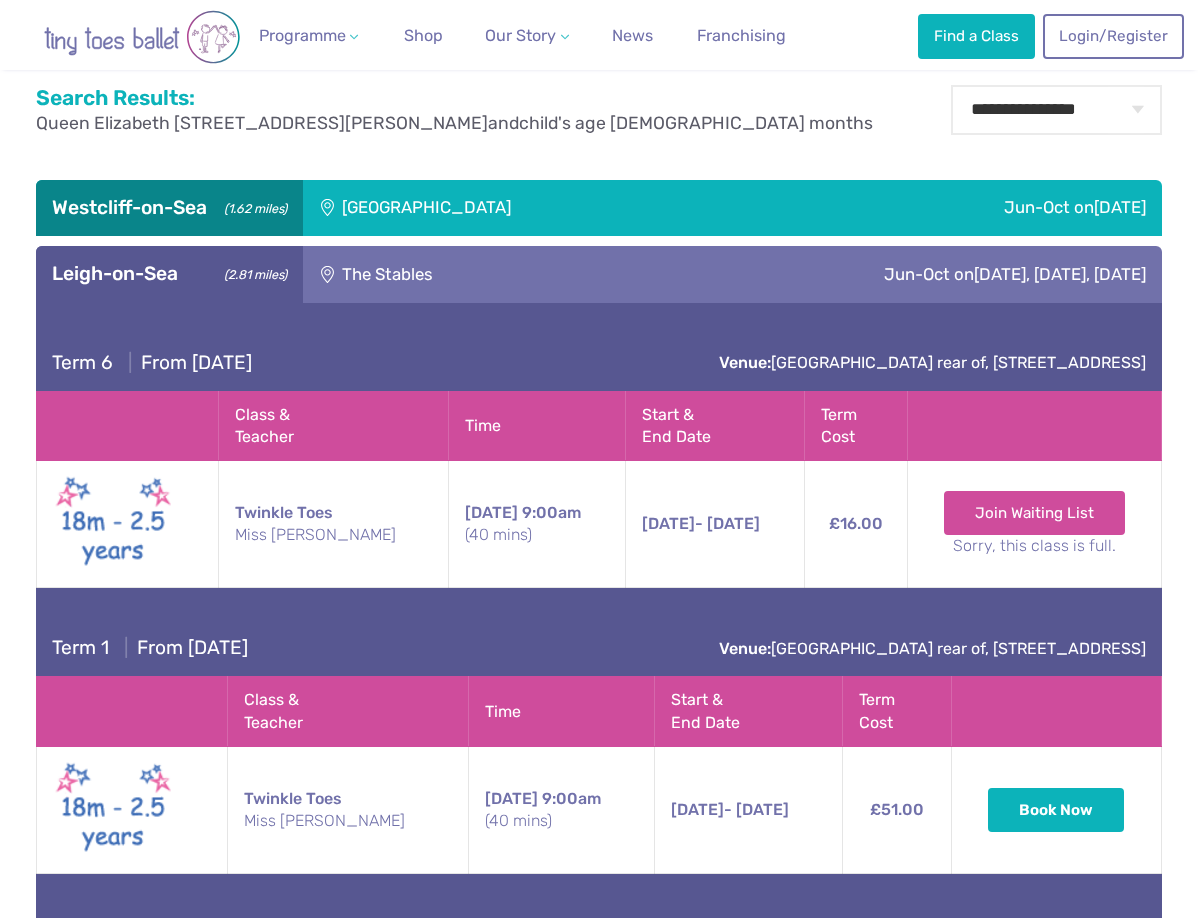 click on "[DATE], [DATE], [DATE]" at bounding box center [1060, 274] 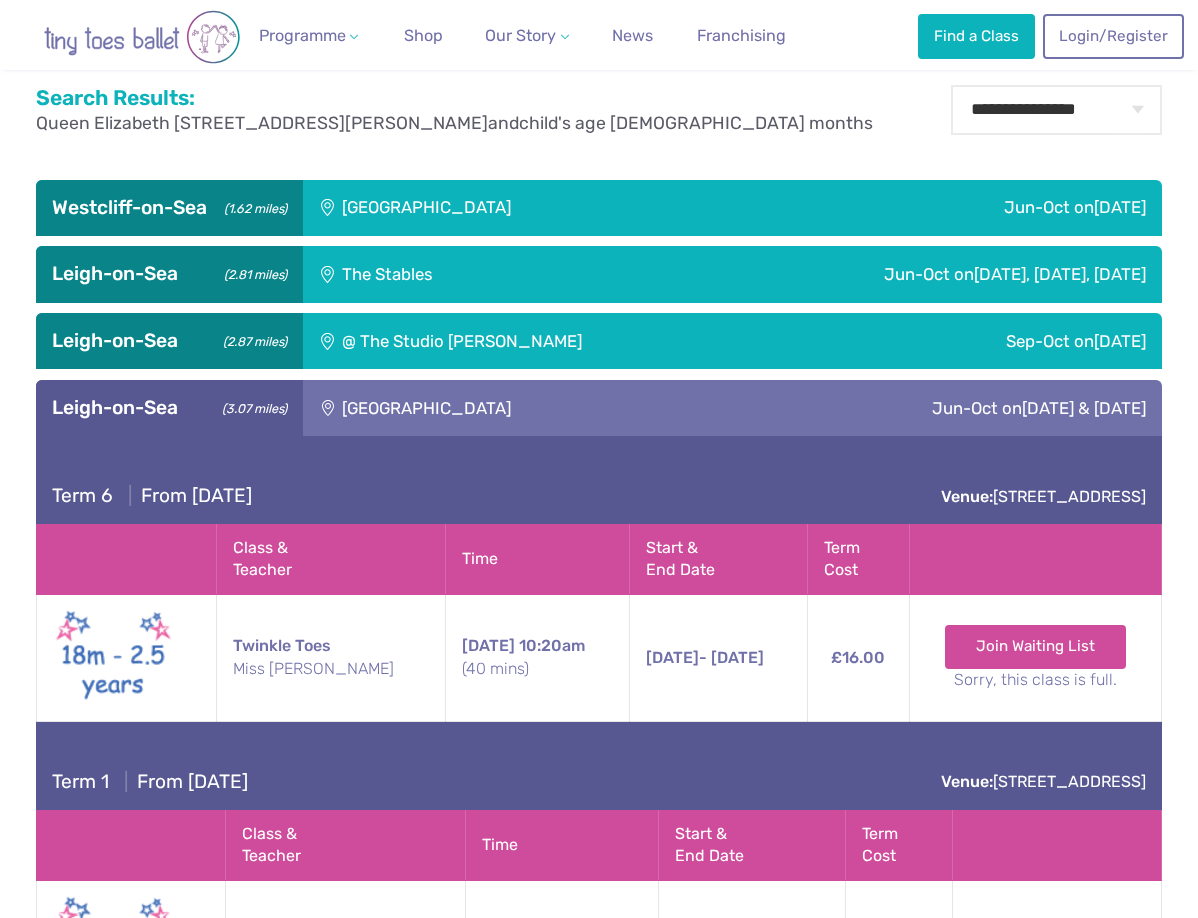 click on "[DATE] & [DATE]" at bounding box center (1084, 408) 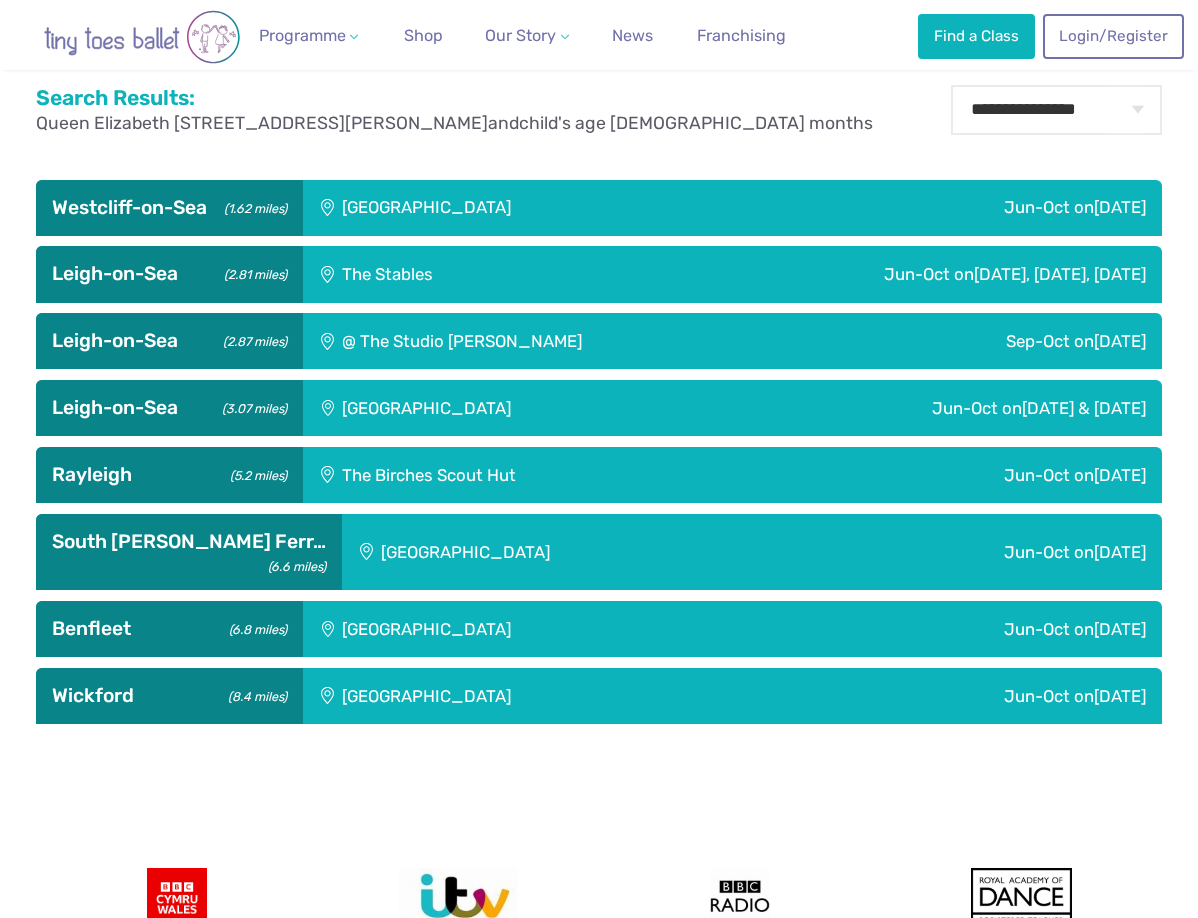 click on "Jun-Oct on  Friday" at bounding box center (976, 475) 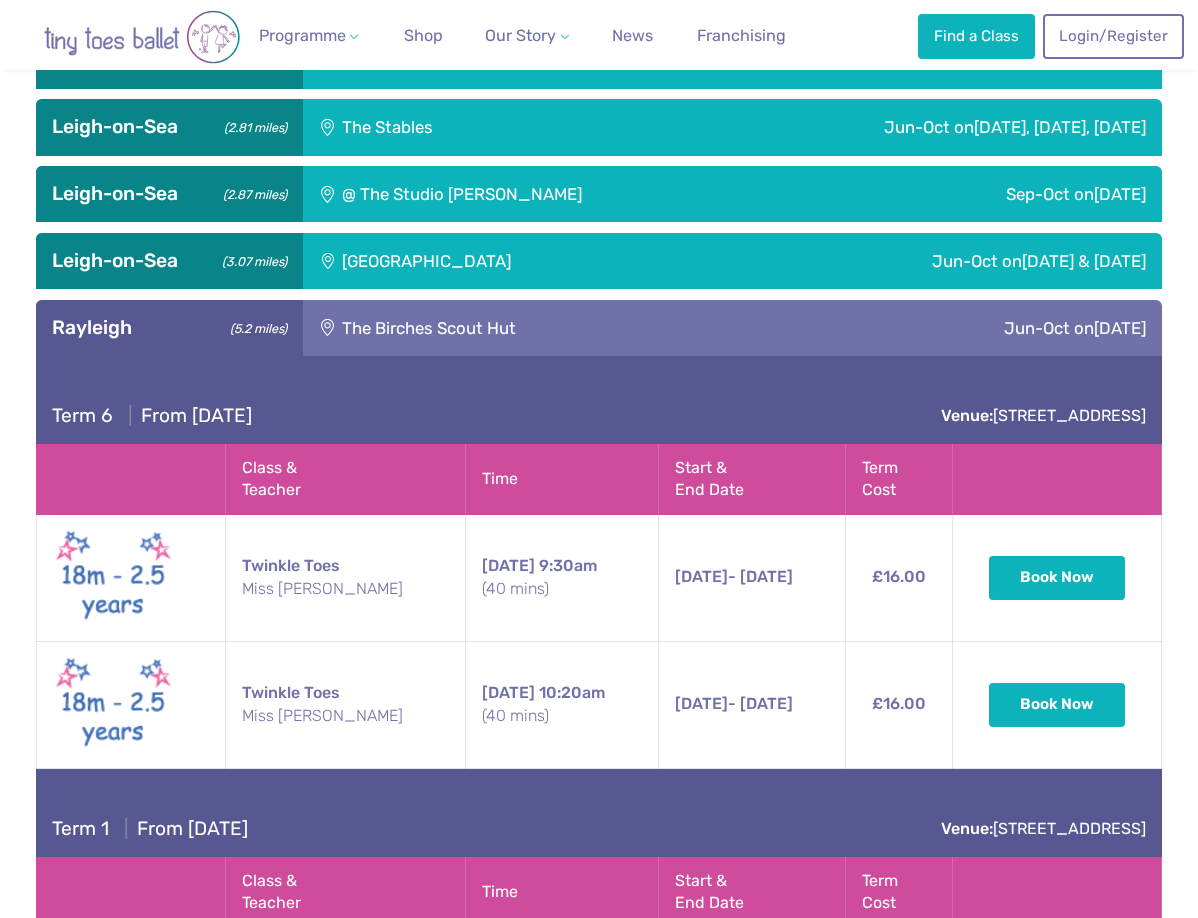 scroll, scrollTop: 1000, scrollLeft: 0, axis: vertical 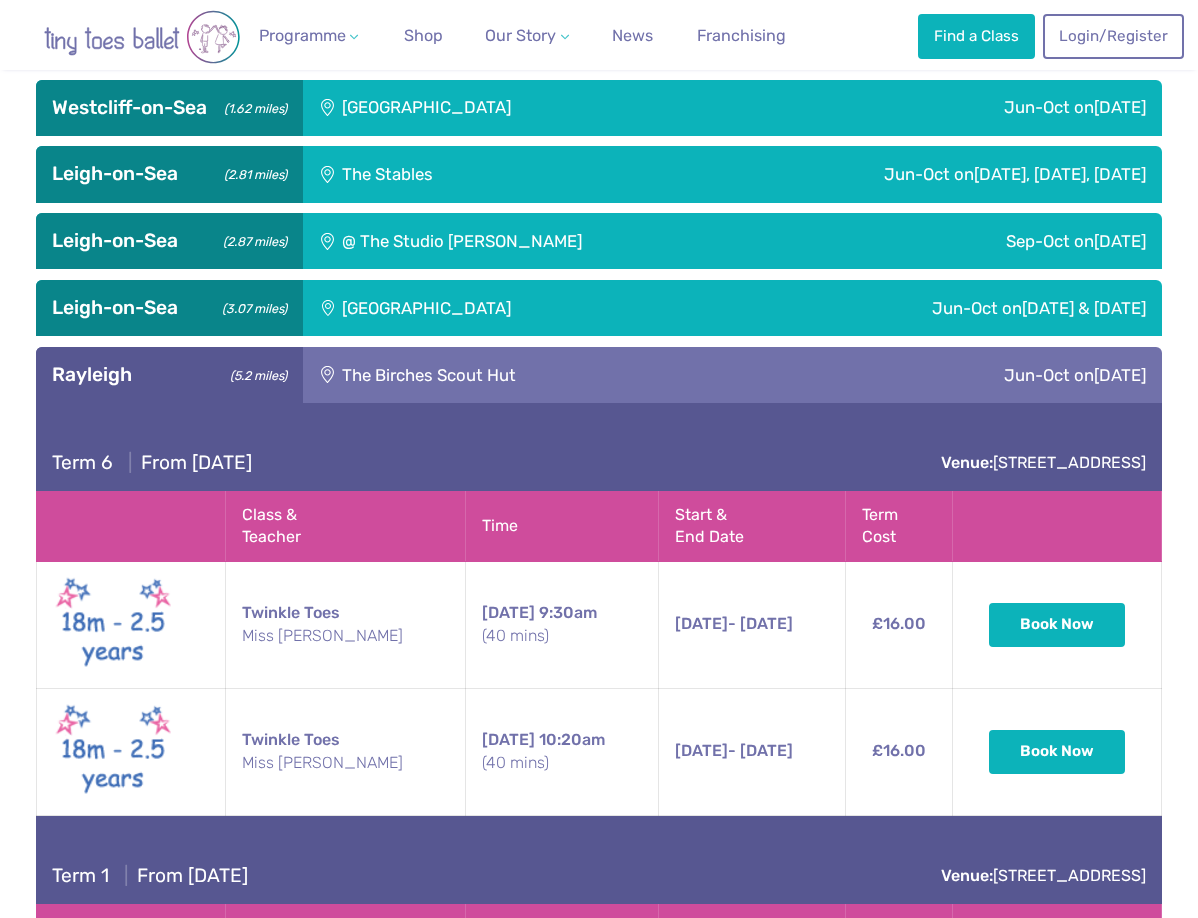 click on "Jun-Oct on  Friday" at bounding box center [976, 375] 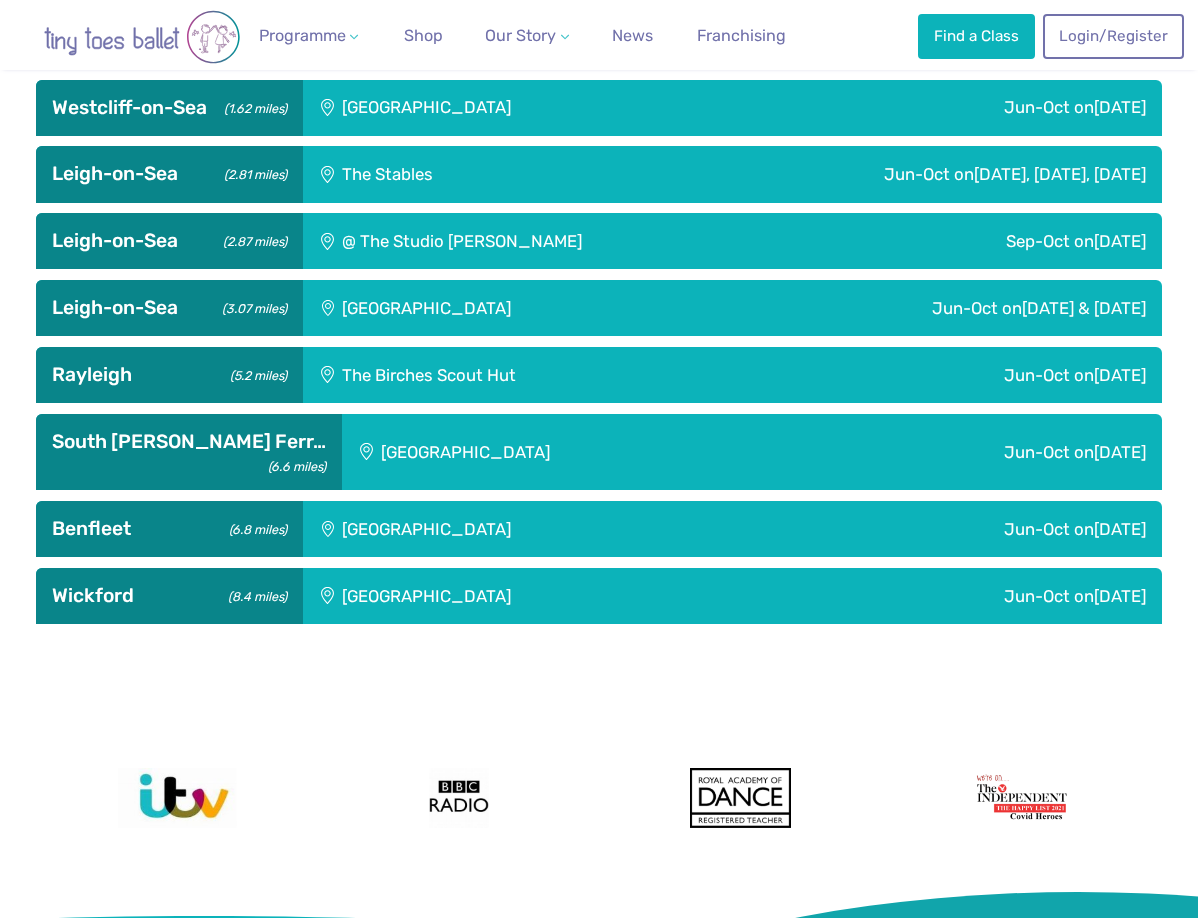 click on "Jun-Oct on  Sunday" at bounding box center (974, 596) 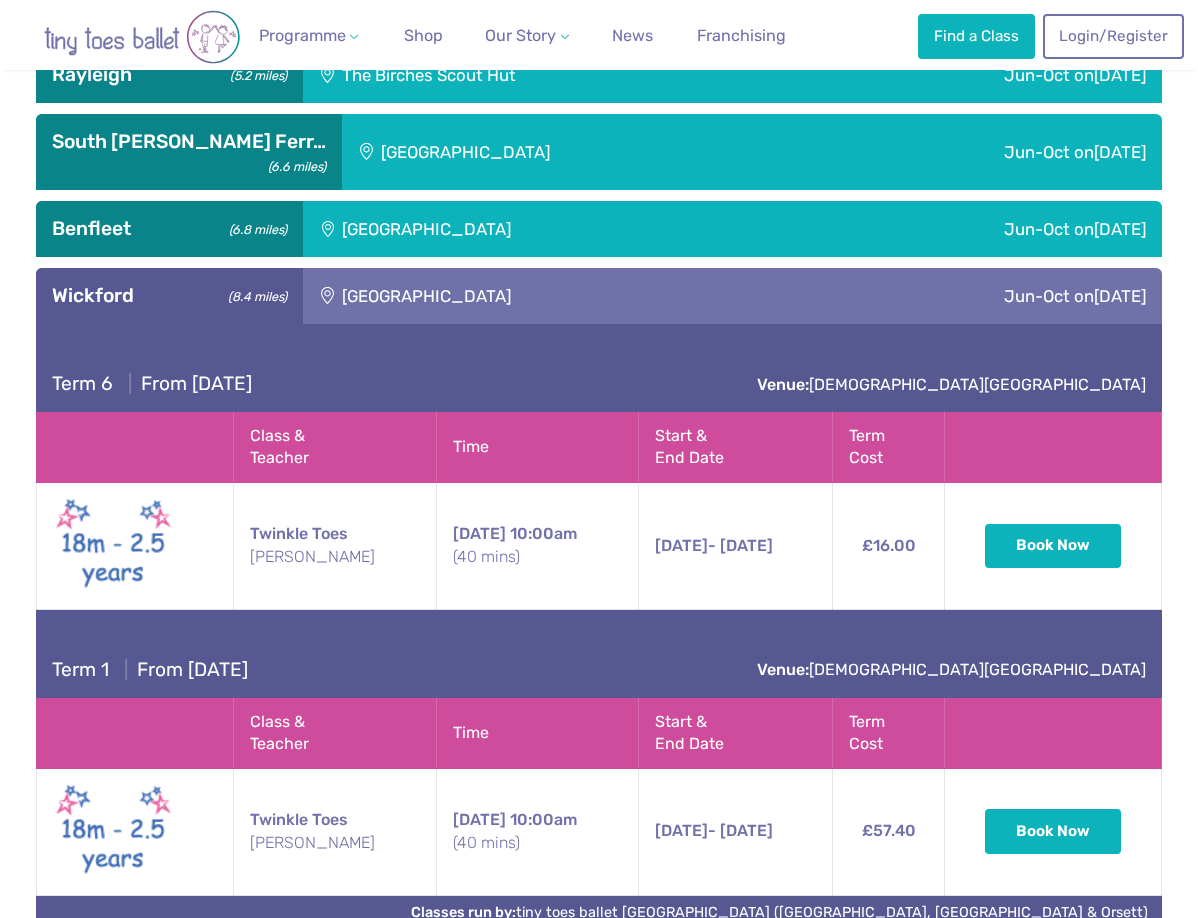 scroll, scrollTop: 1400, scrollLeft: 0, axis: vertical 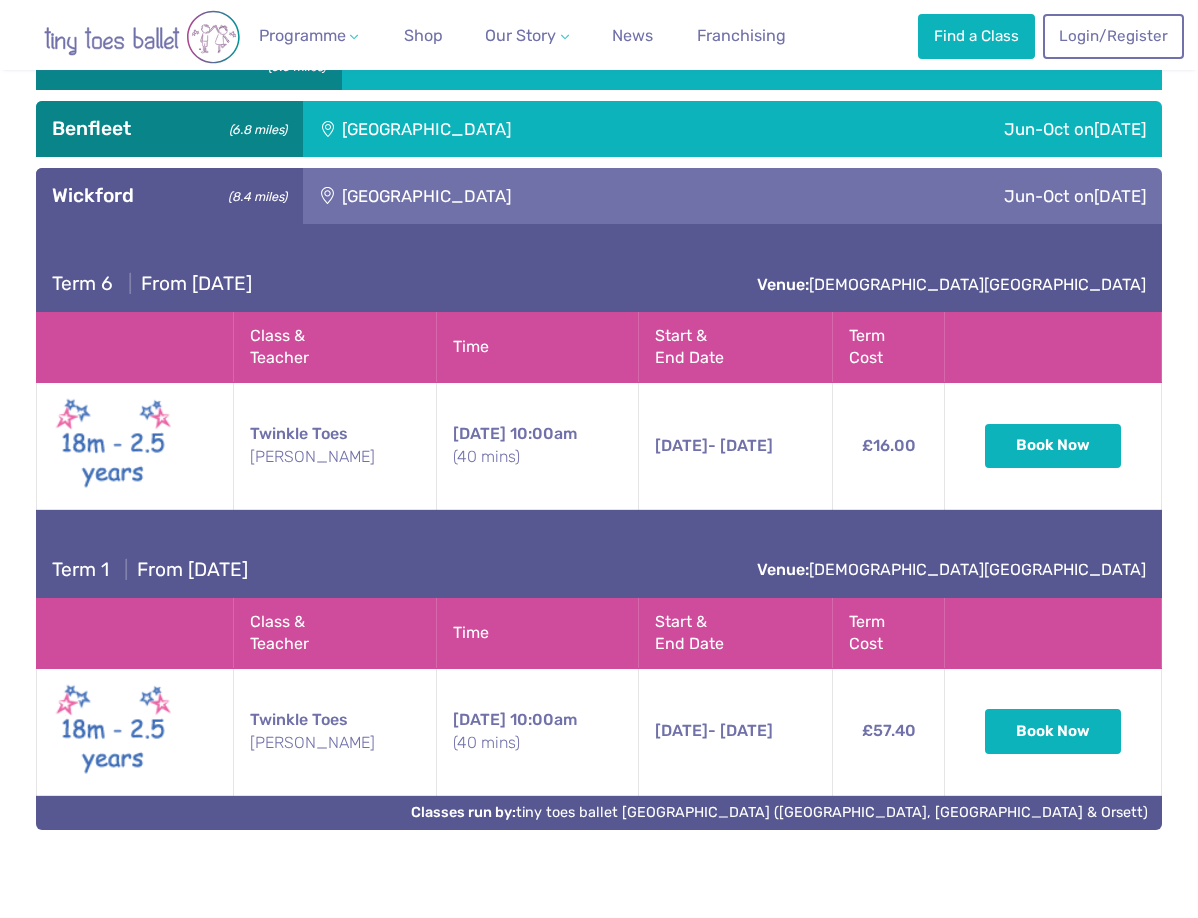 click on "Jun-Oct on  Sunday" at bounding box center (974, 196) 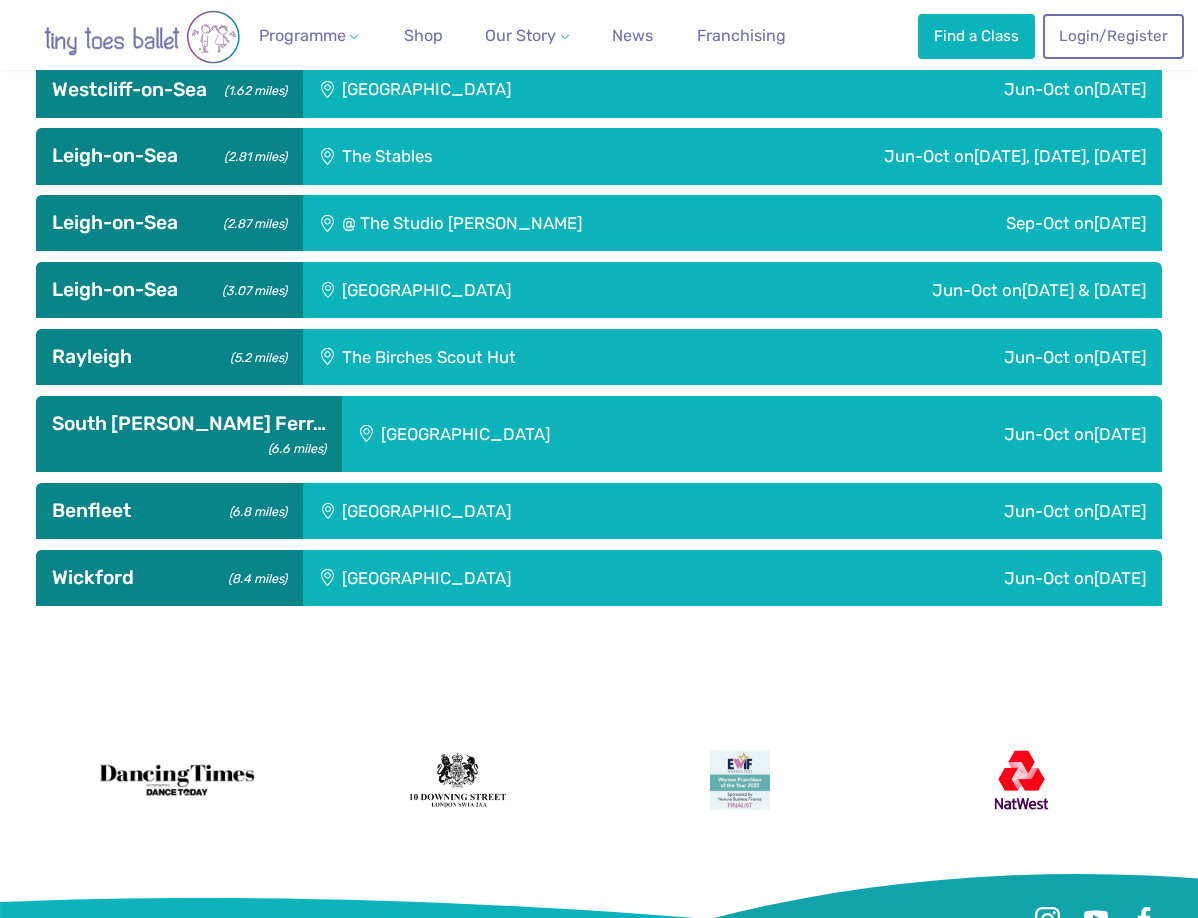 scroll, scrollTop: 1000, scrollLeft: 0, axis: vertical 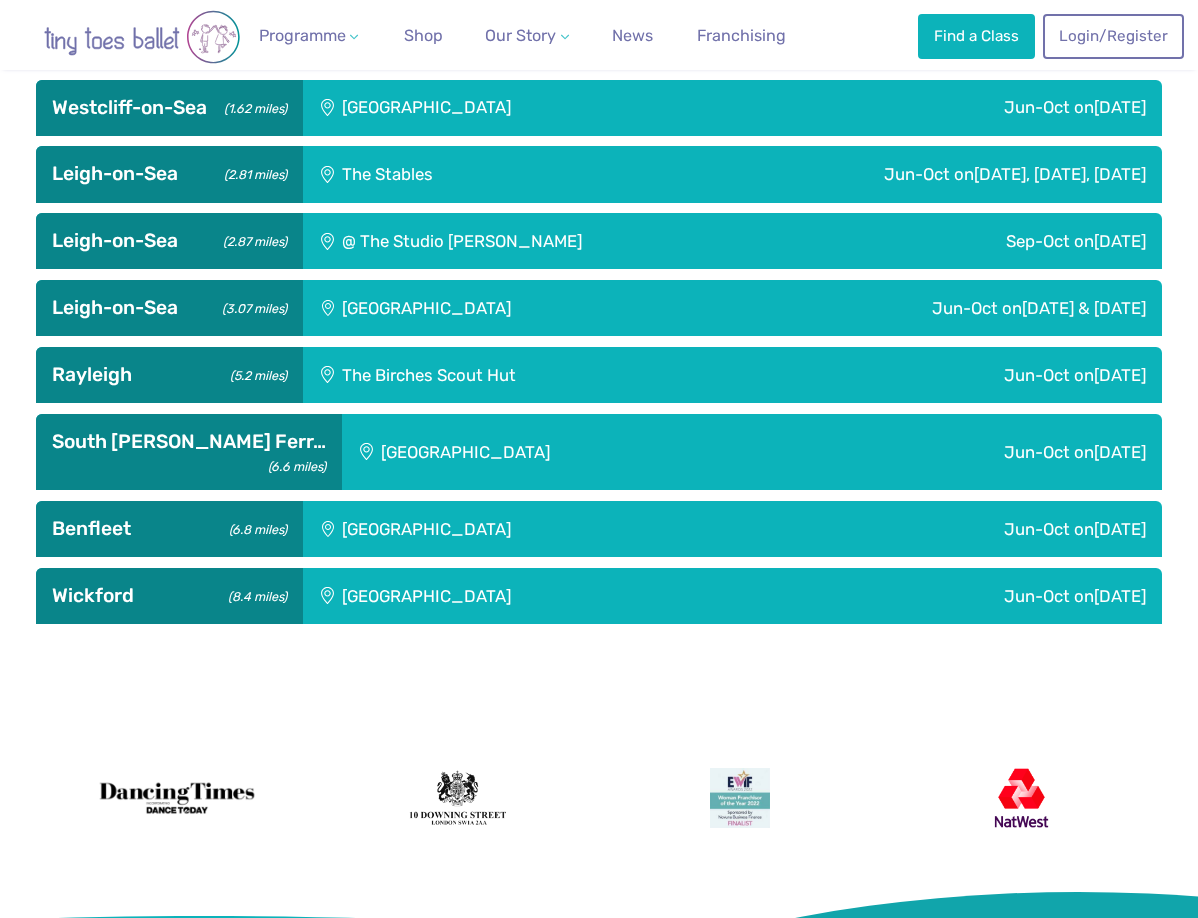 click on "[DATE], [DATE], [DATE]" at bounding box center [1060, 174] 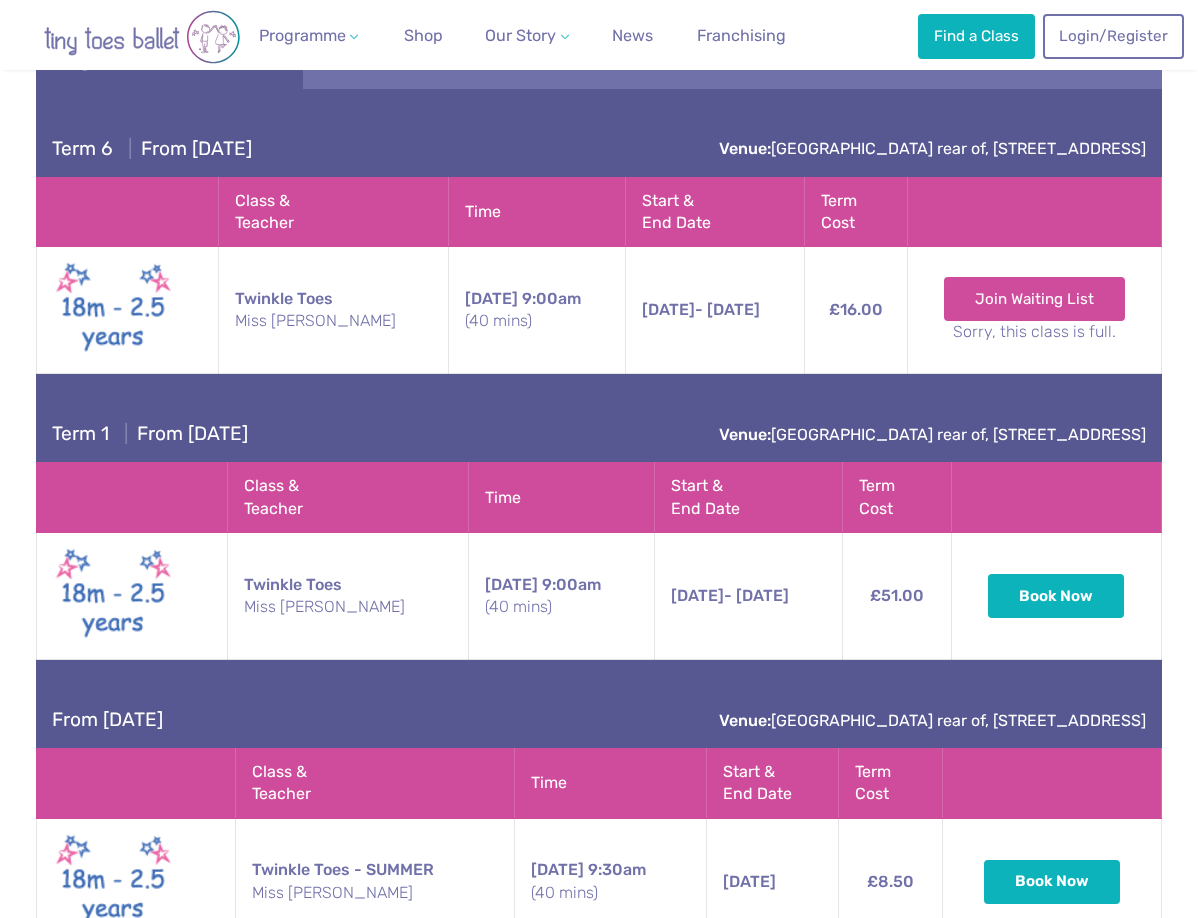 scroll, scrollTop: 1100, scrollLeft: 0, axis: vertical 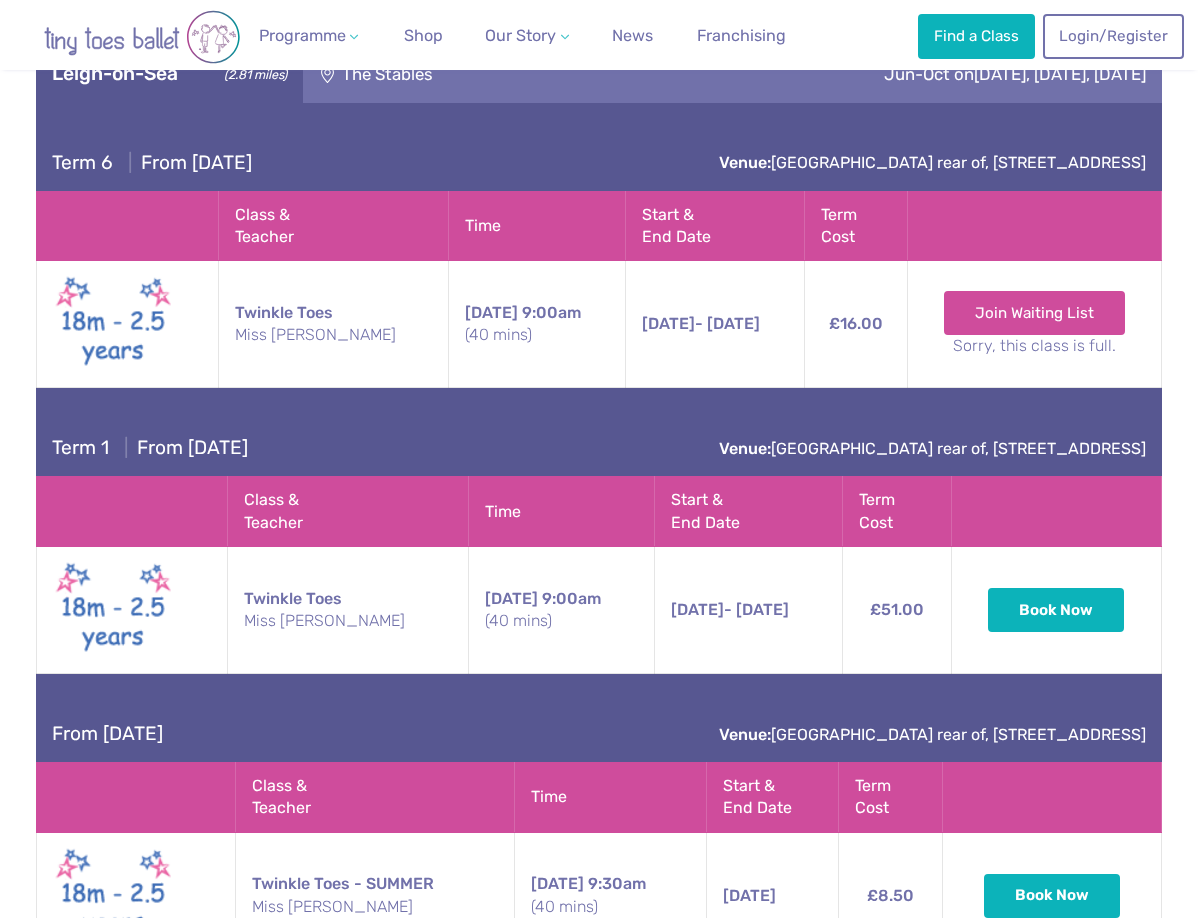 click on "[DATE]" at bounding box center (511, 598) 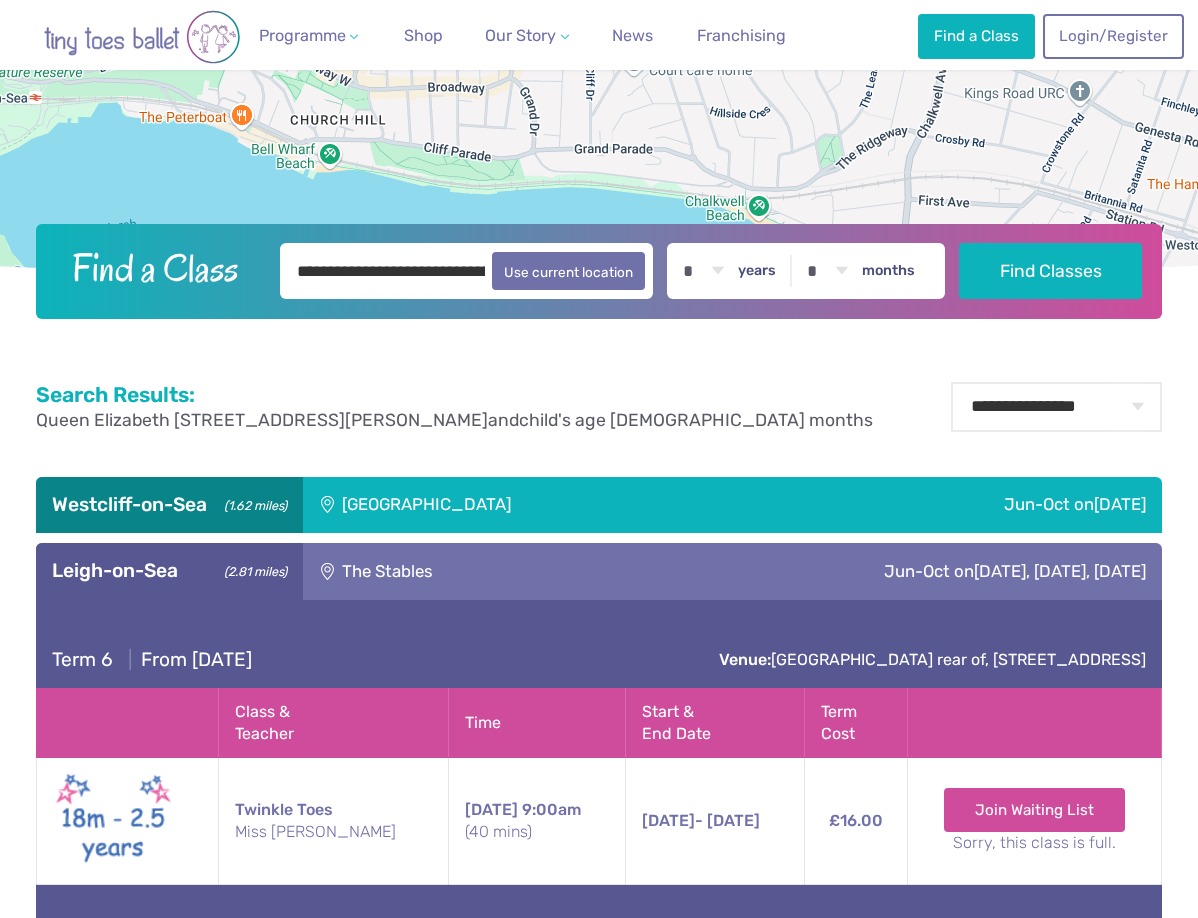 scroll, scrollTop: 600, scrollLeft: 0, axis: vertical 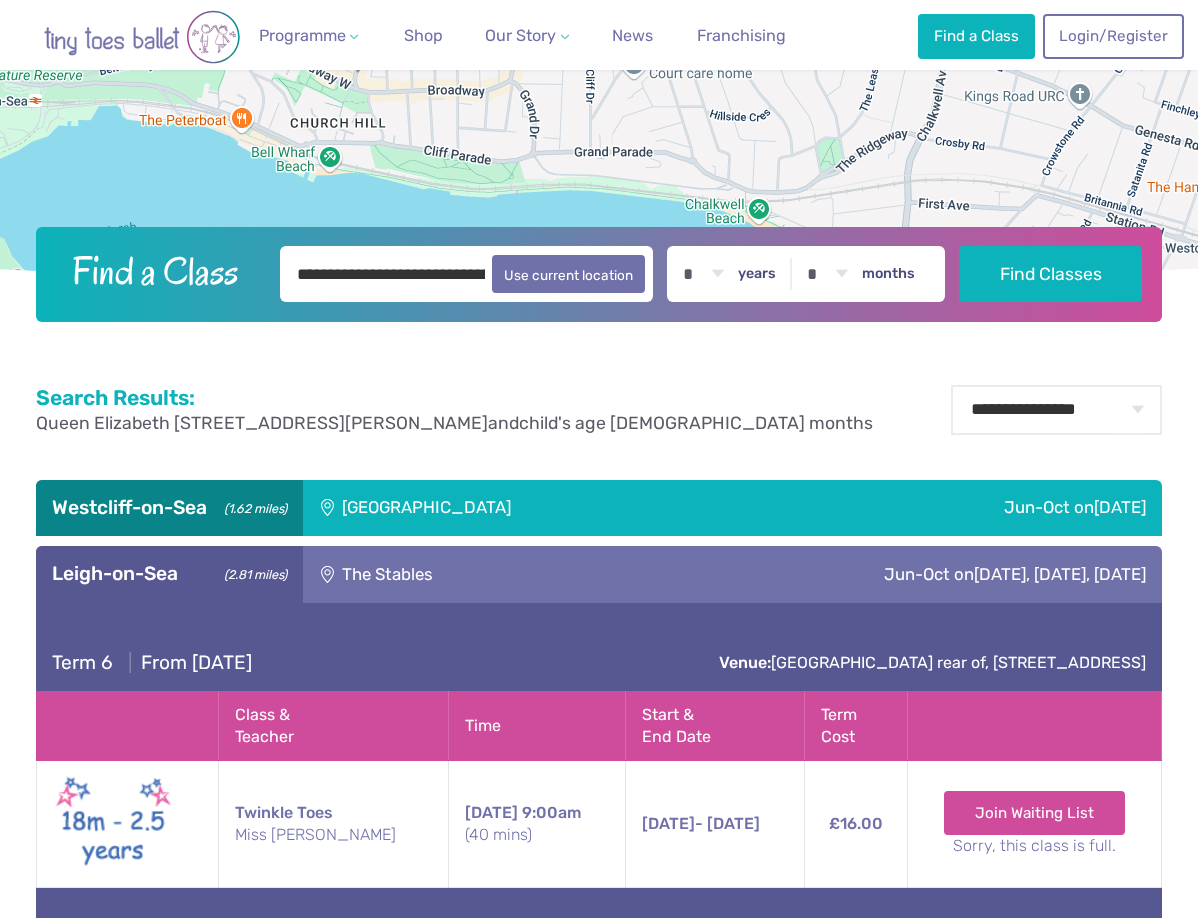click on "Jun-Oct on  Monday, Friday, Saturday" at bounding box center (875, 574) 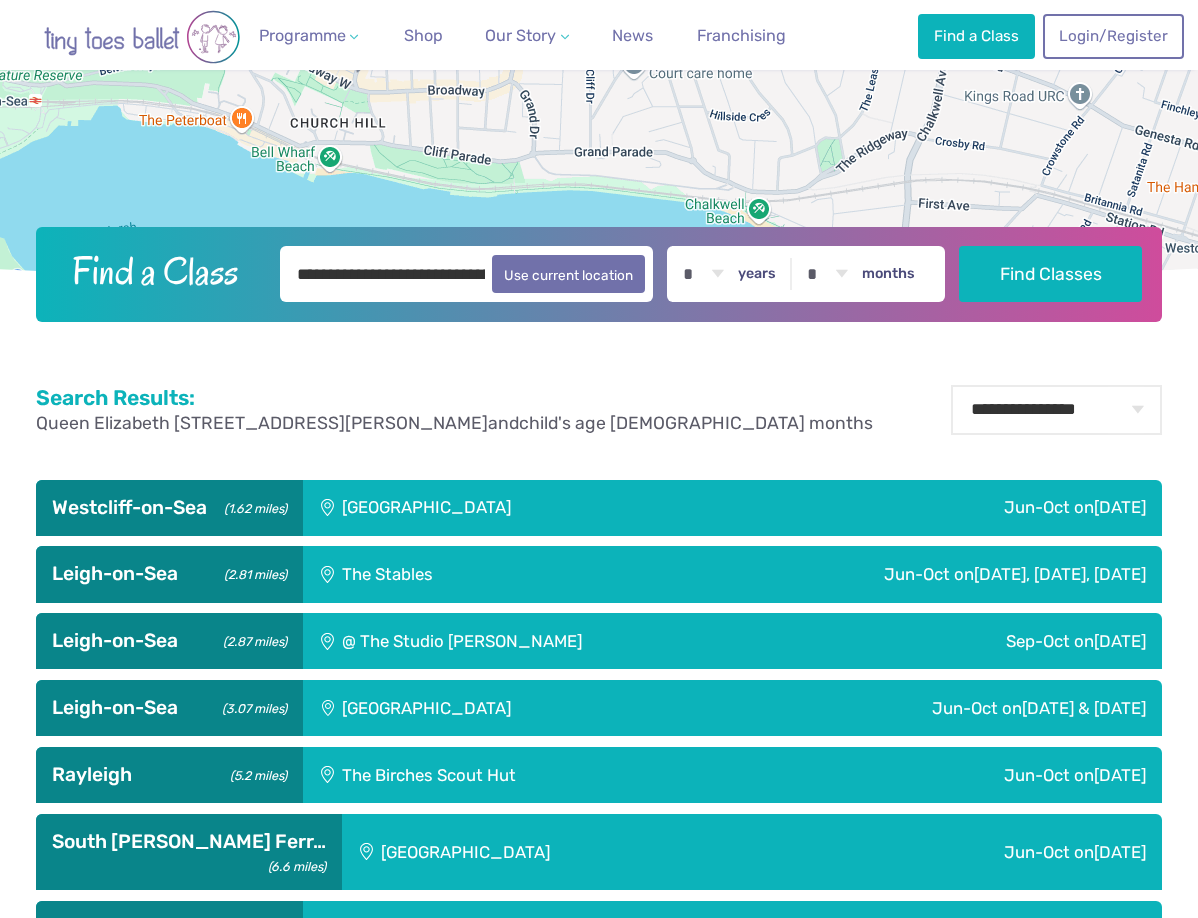 scroll, scrollTop: 700, scrollLeft: 0, axis: vertical 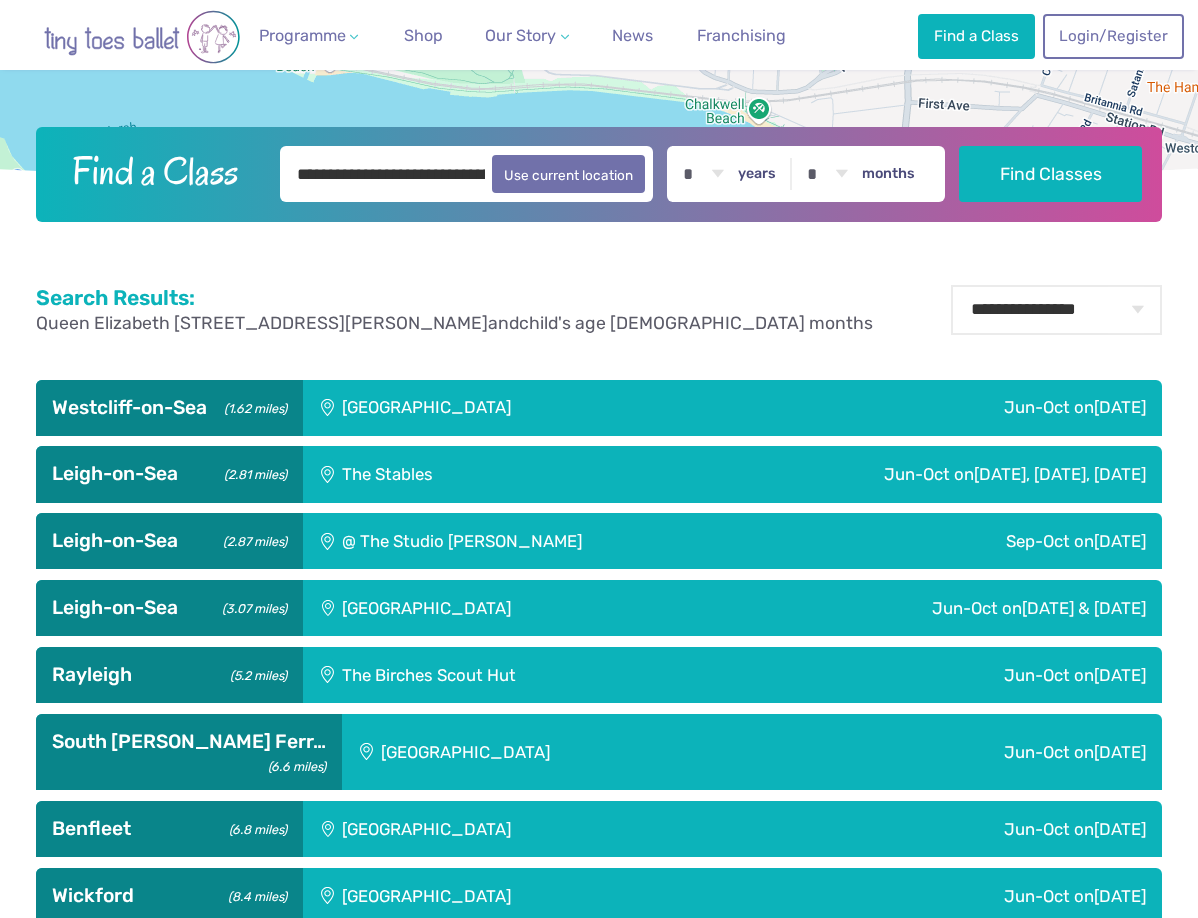 click on "Jun-Oct on  Sunday & Saturday" at bounding box center (937, 608) 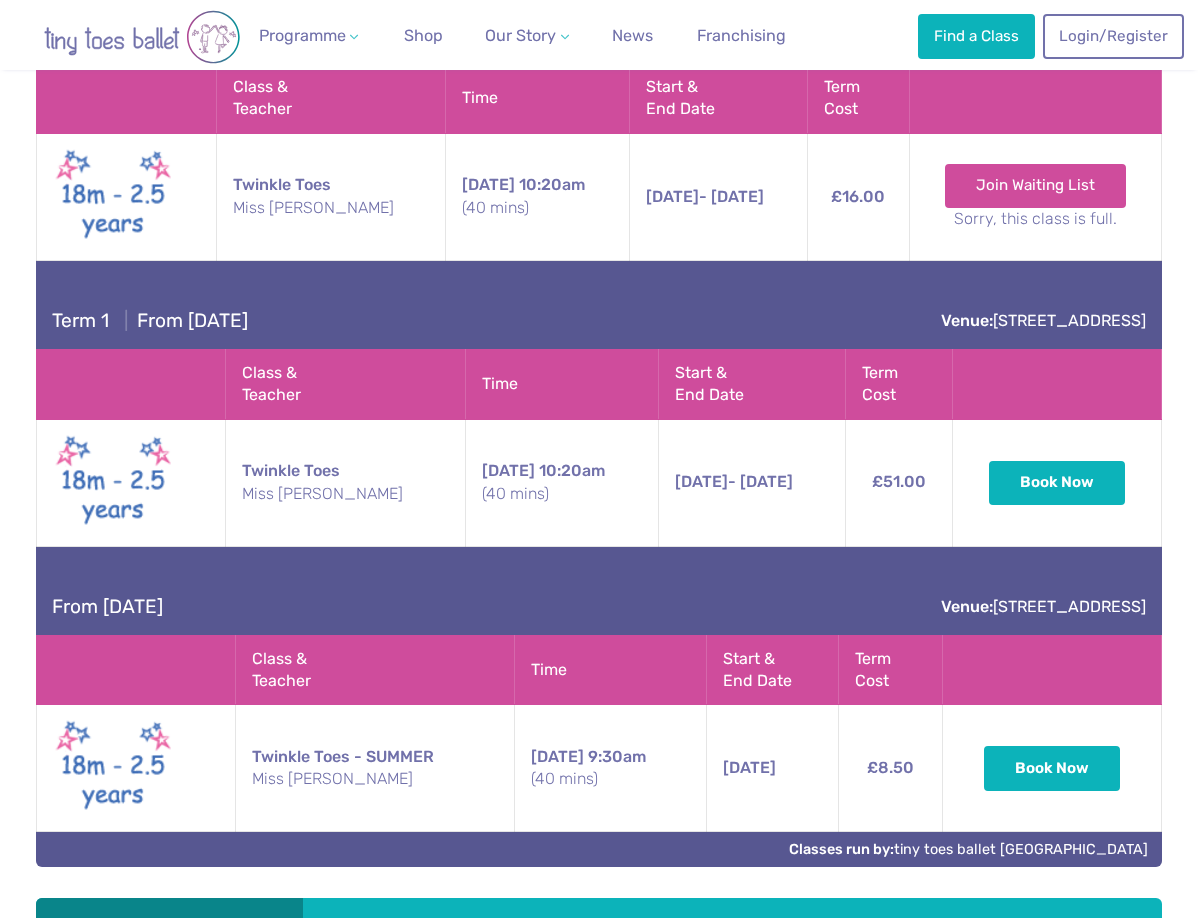 scroll, scrollTop: 1400, scrollLeft: 0, axis: vertical 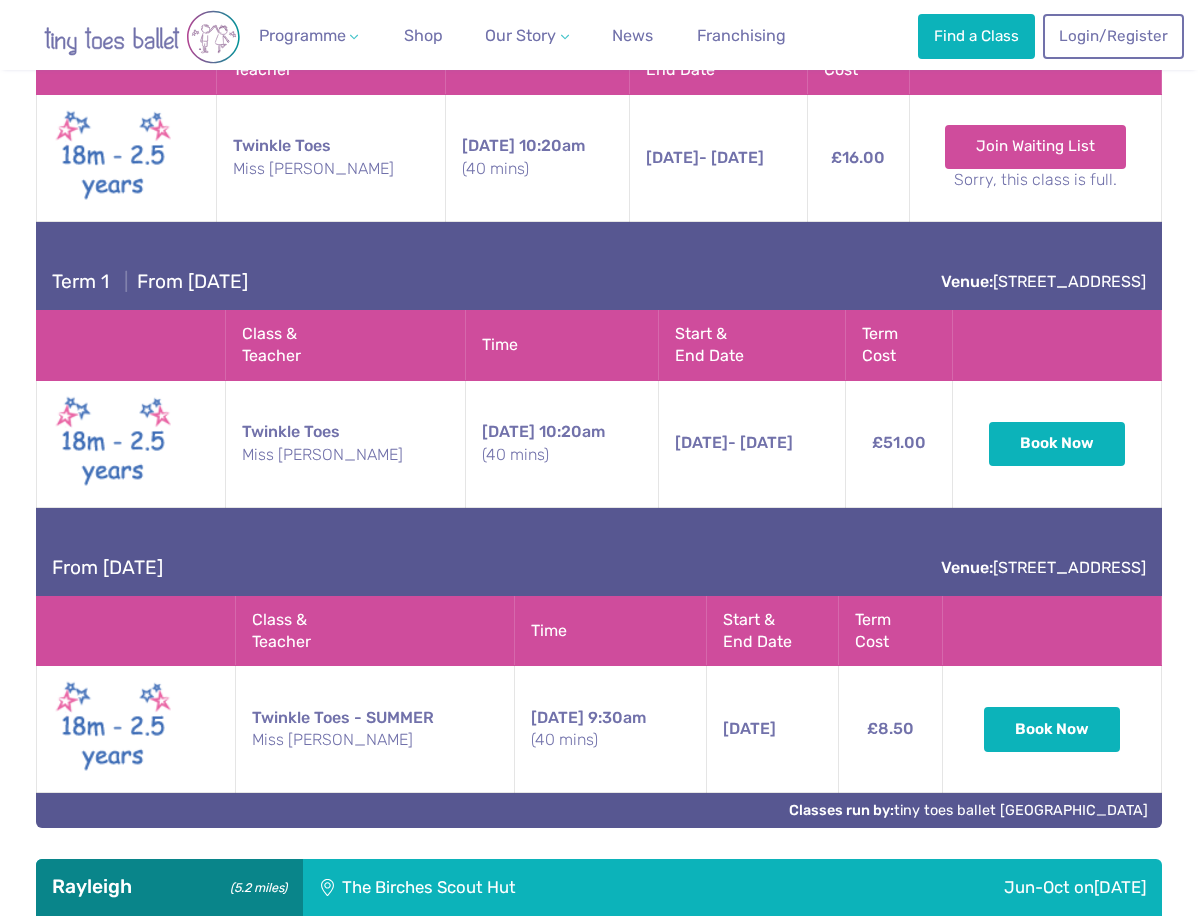 click on "From Saturday 16th August
Venue:  71-73 Elm Road, Leigh-on-Sea SS9 1SP" at bounding box center [599, 552] 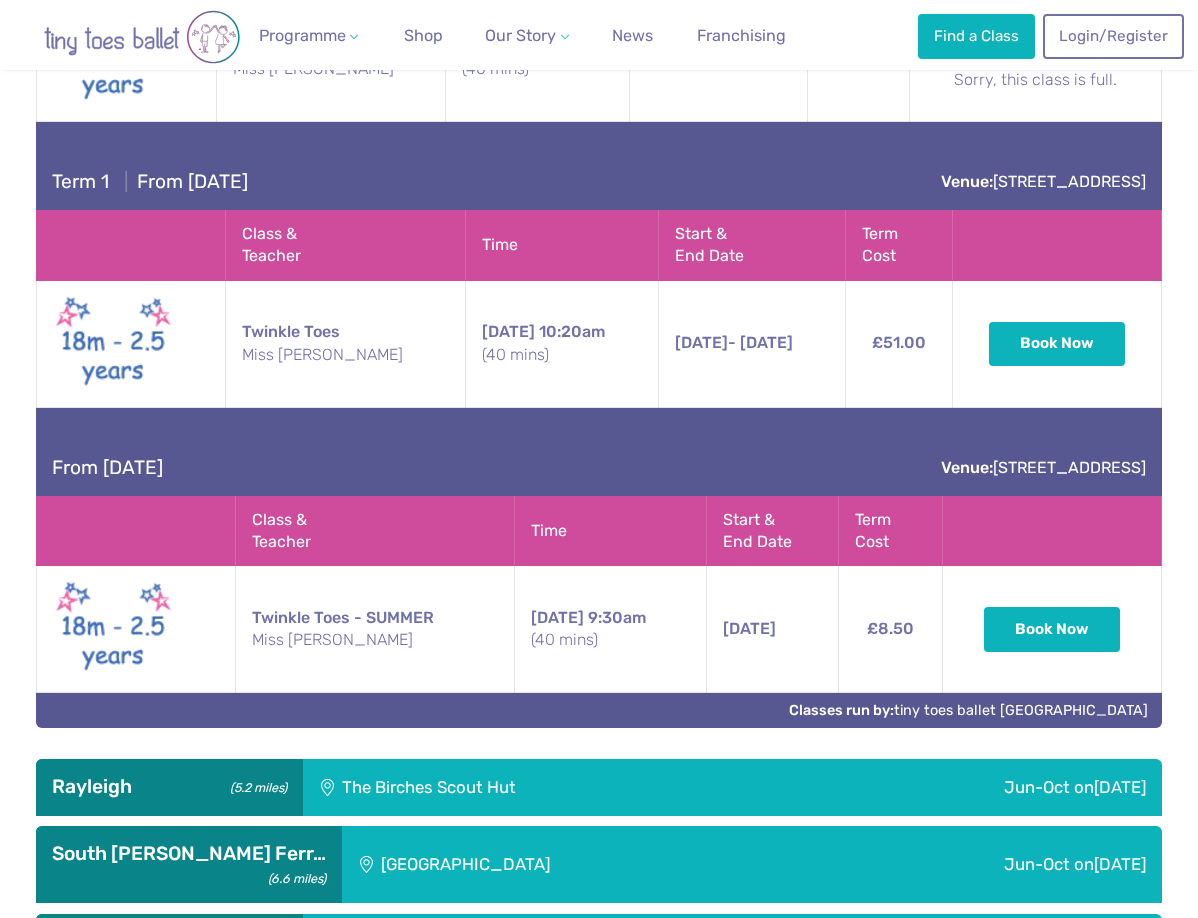 scroll, scrollTop: 1400, scrollLeft: 0, axis: vertical 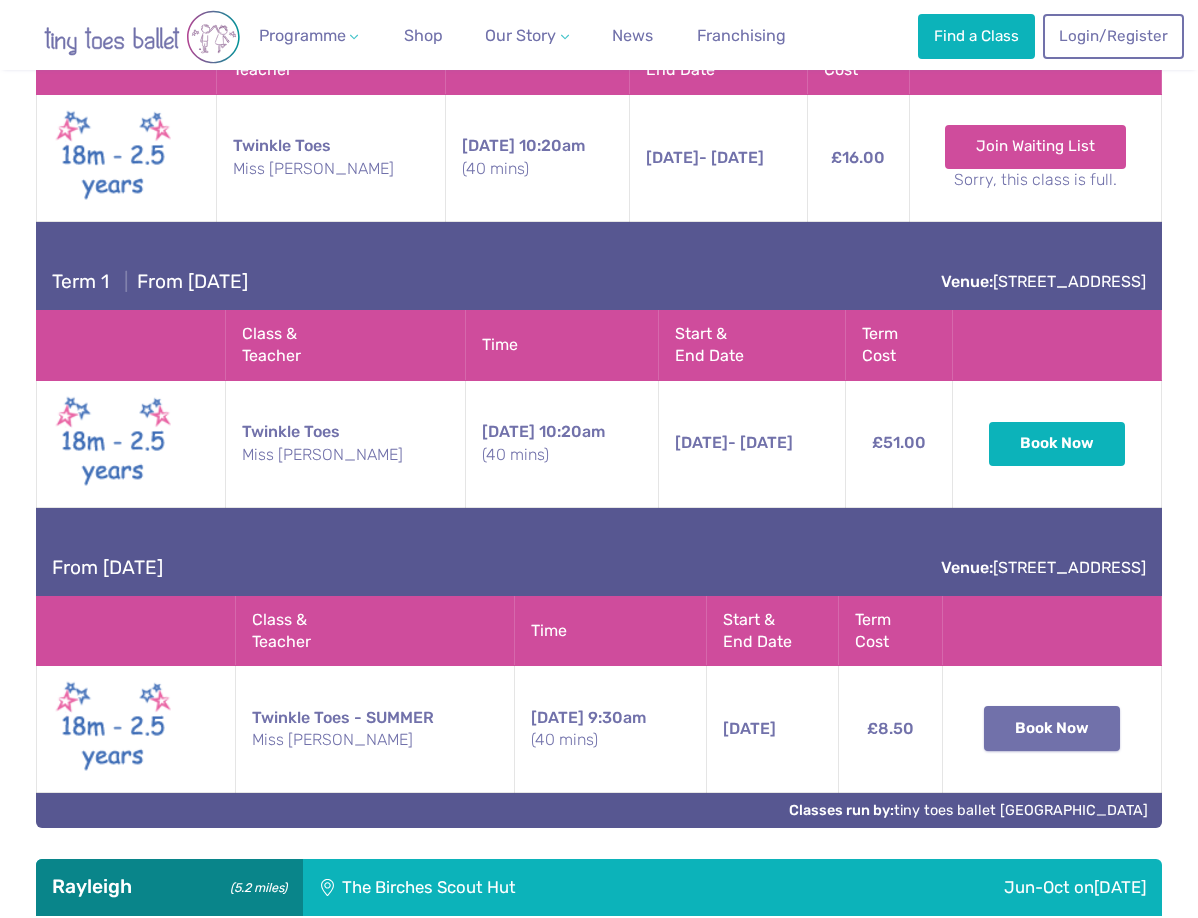 click on "Book Now" at bounding box center [1052, 728] 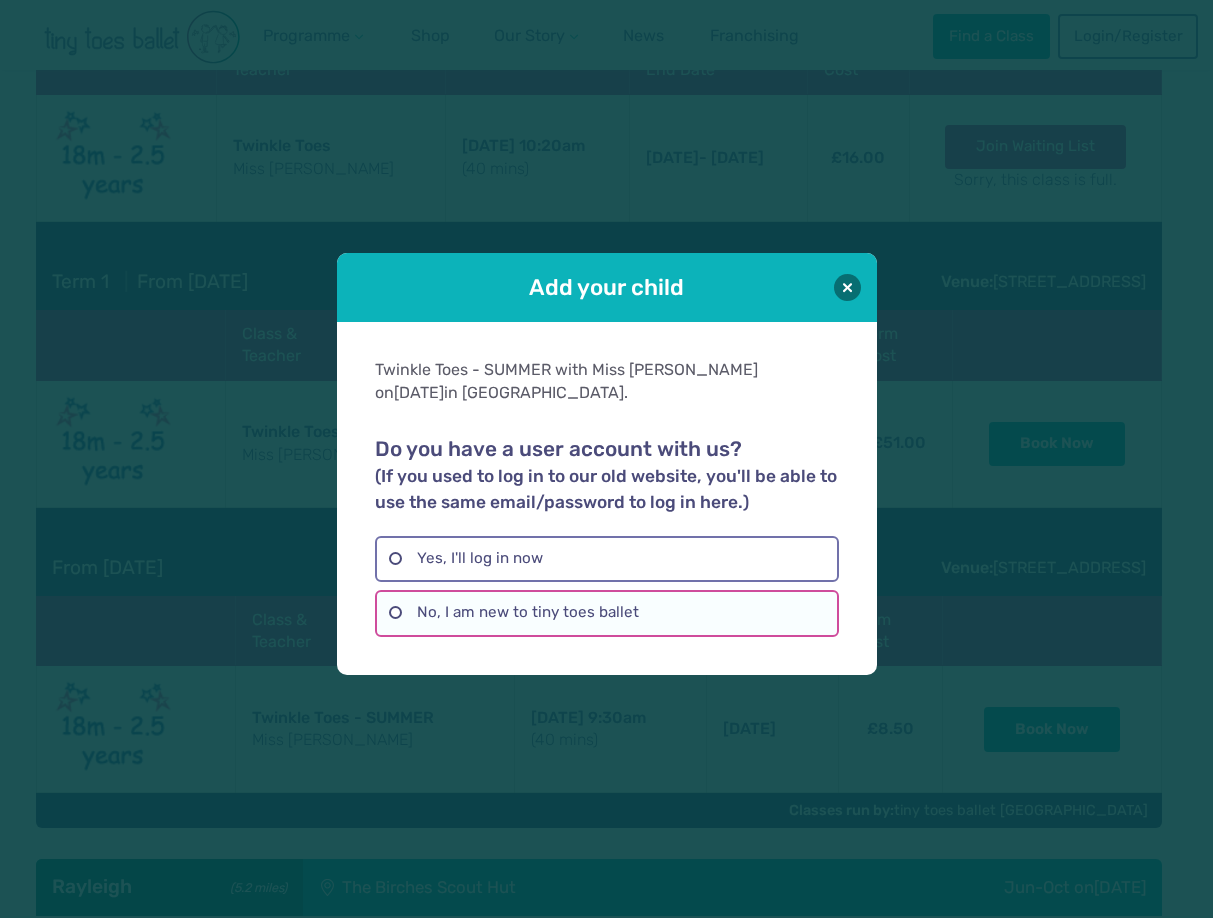 click on "No, I am new to tiny toes ballet" at bounding box center (607, 613) 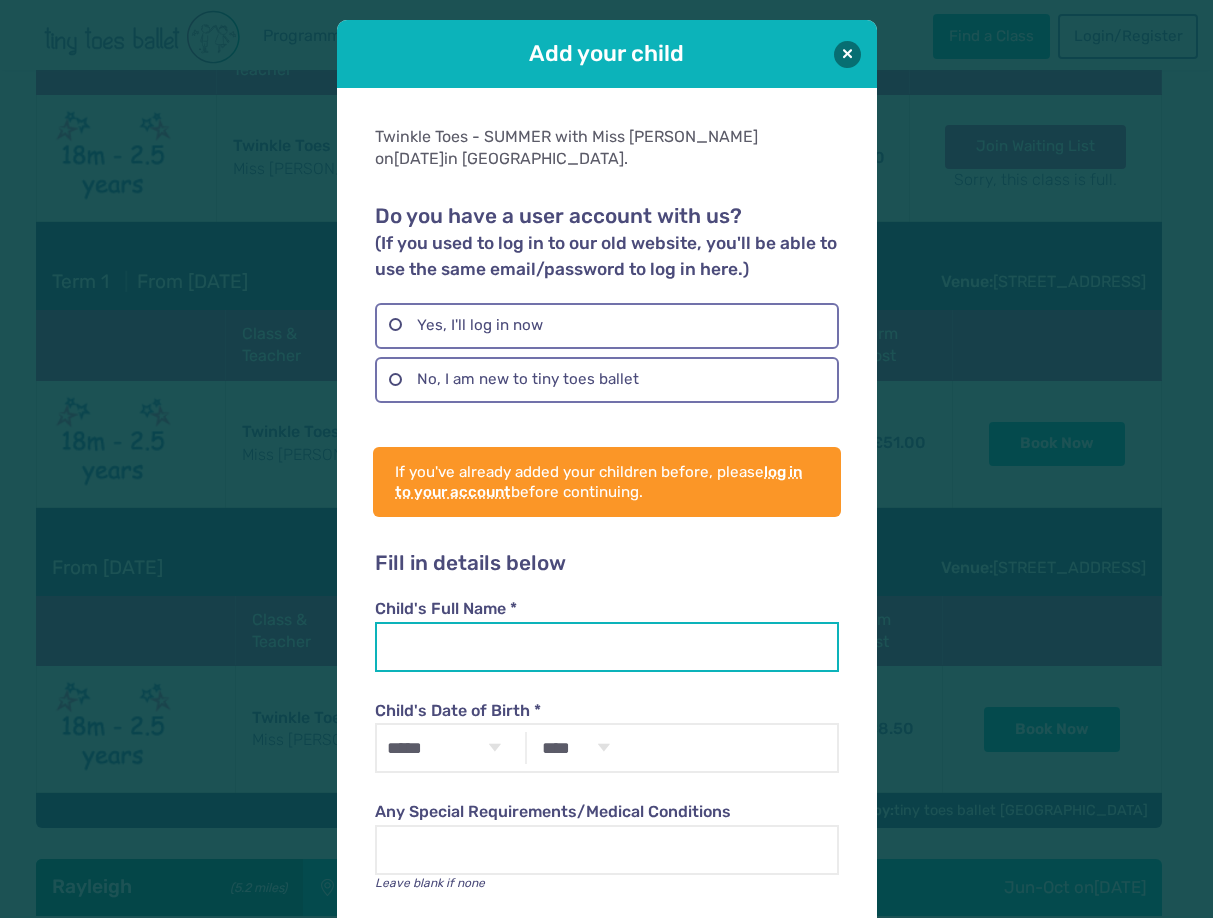 click on "Child's Full Name *" at bounding box center [607, 647] 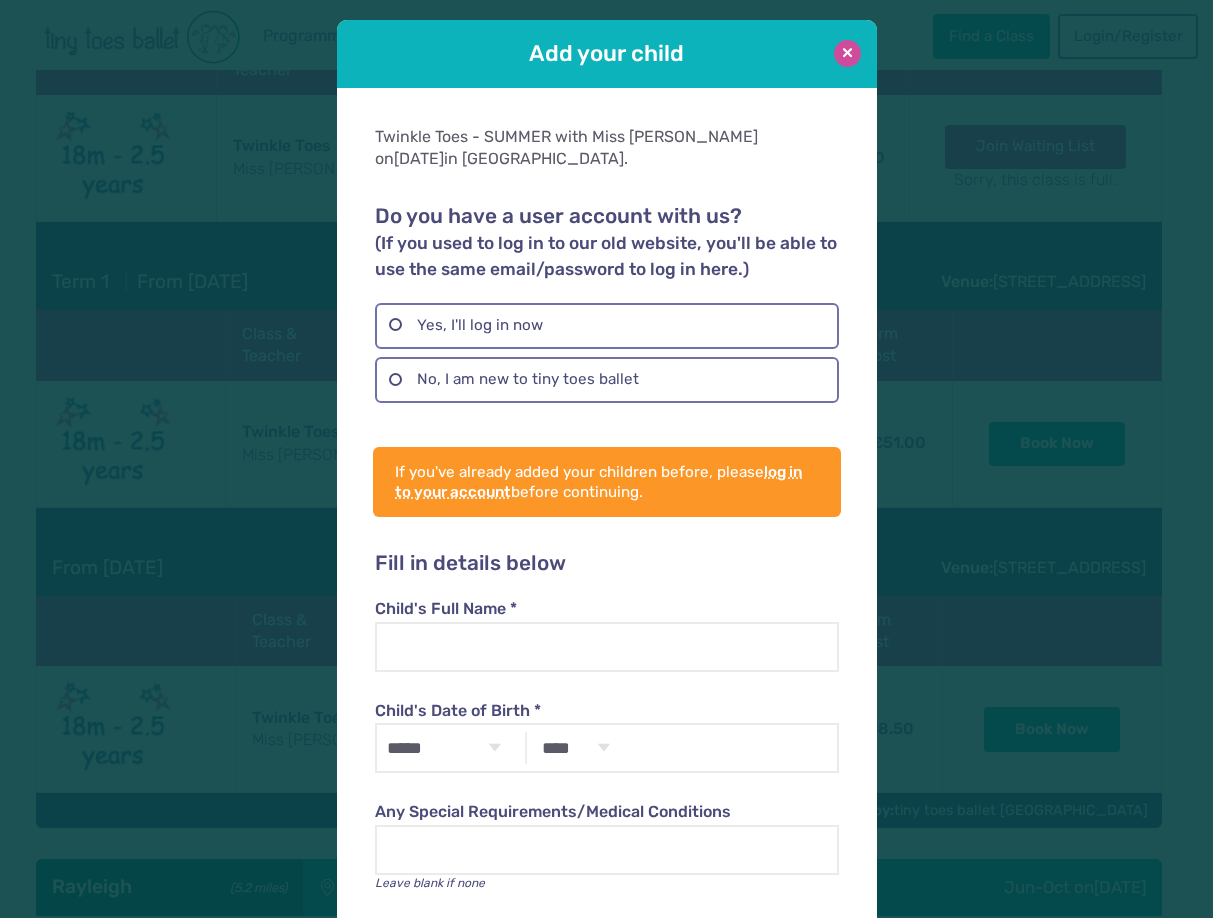 click at bounding box center [847, 53] 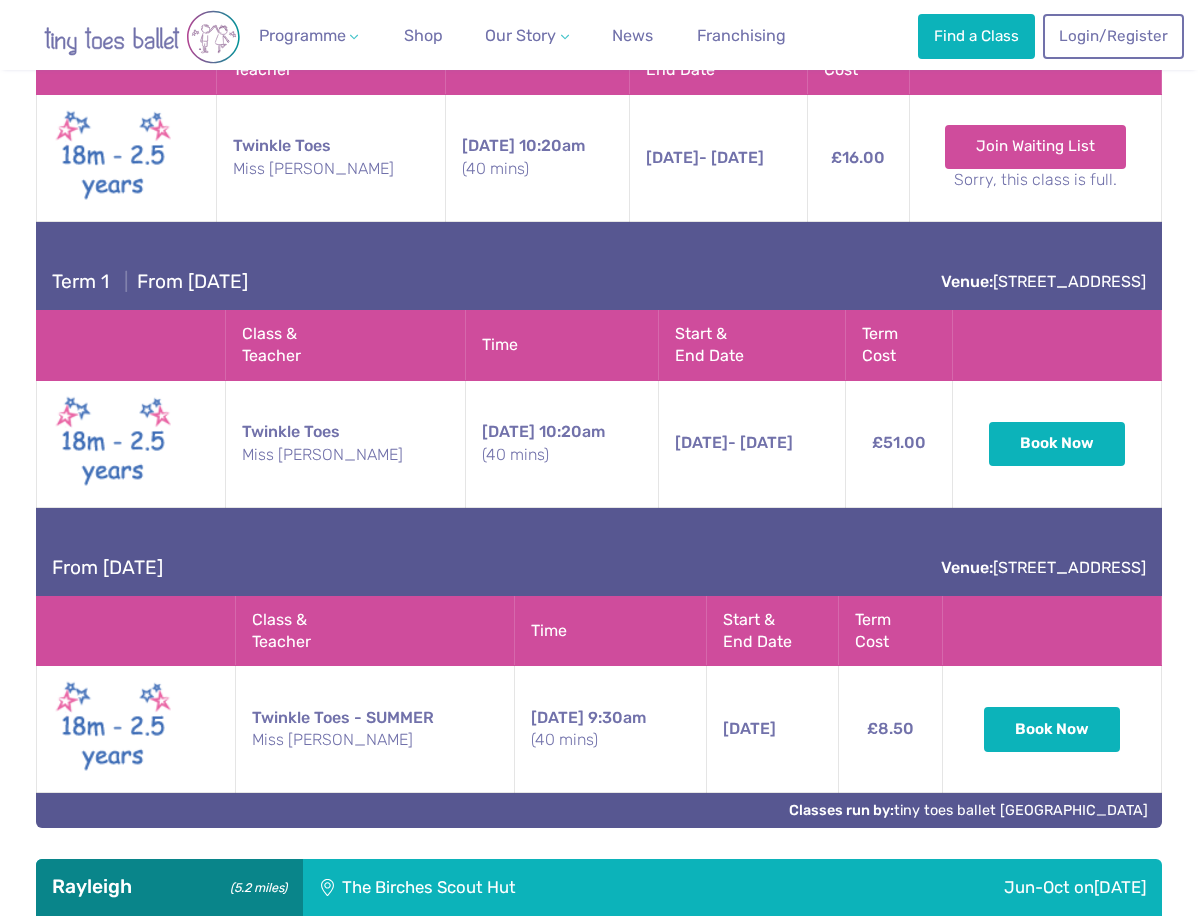 click on "From Saturday 16th August
Venue:  71-73 Elm Road, Leigh-on-Sea SS9 1SP" at bounding box center (599, 552) 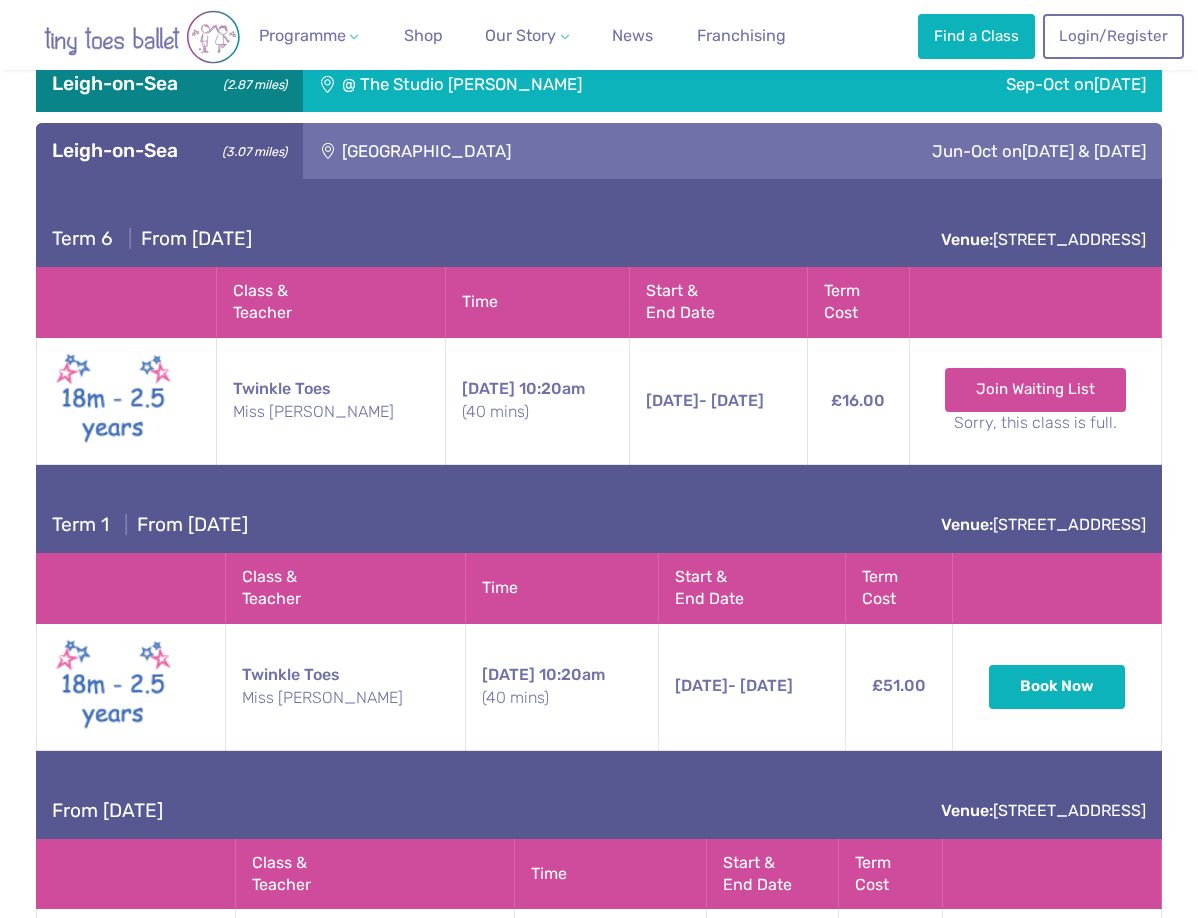 scroll, scrollTop: 1500, scrollLeft: 0, axis: vertical 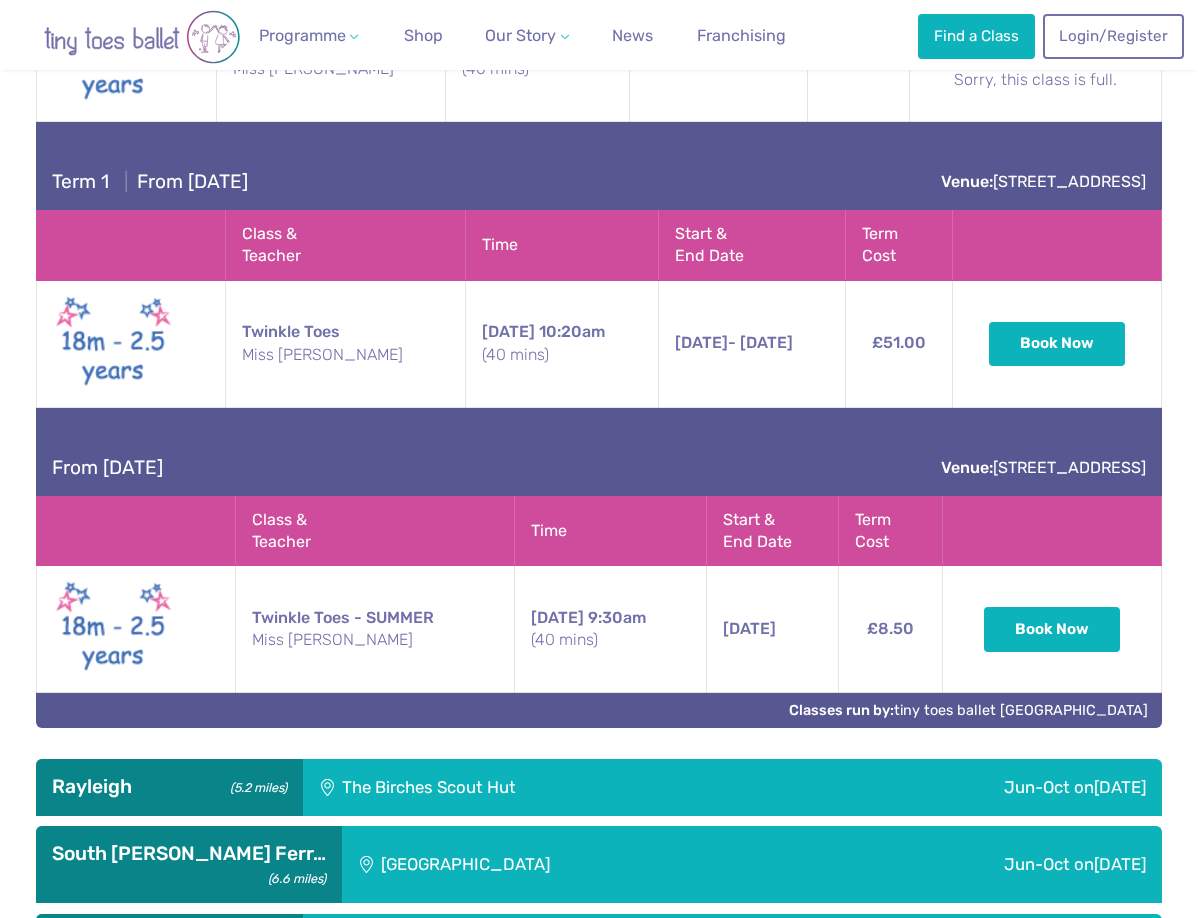click on "From Saturday 16th August
Venue:  71-73 Elm Road, Leigh-on-Sea SS9 1SP" at bounding box center [599, 452] 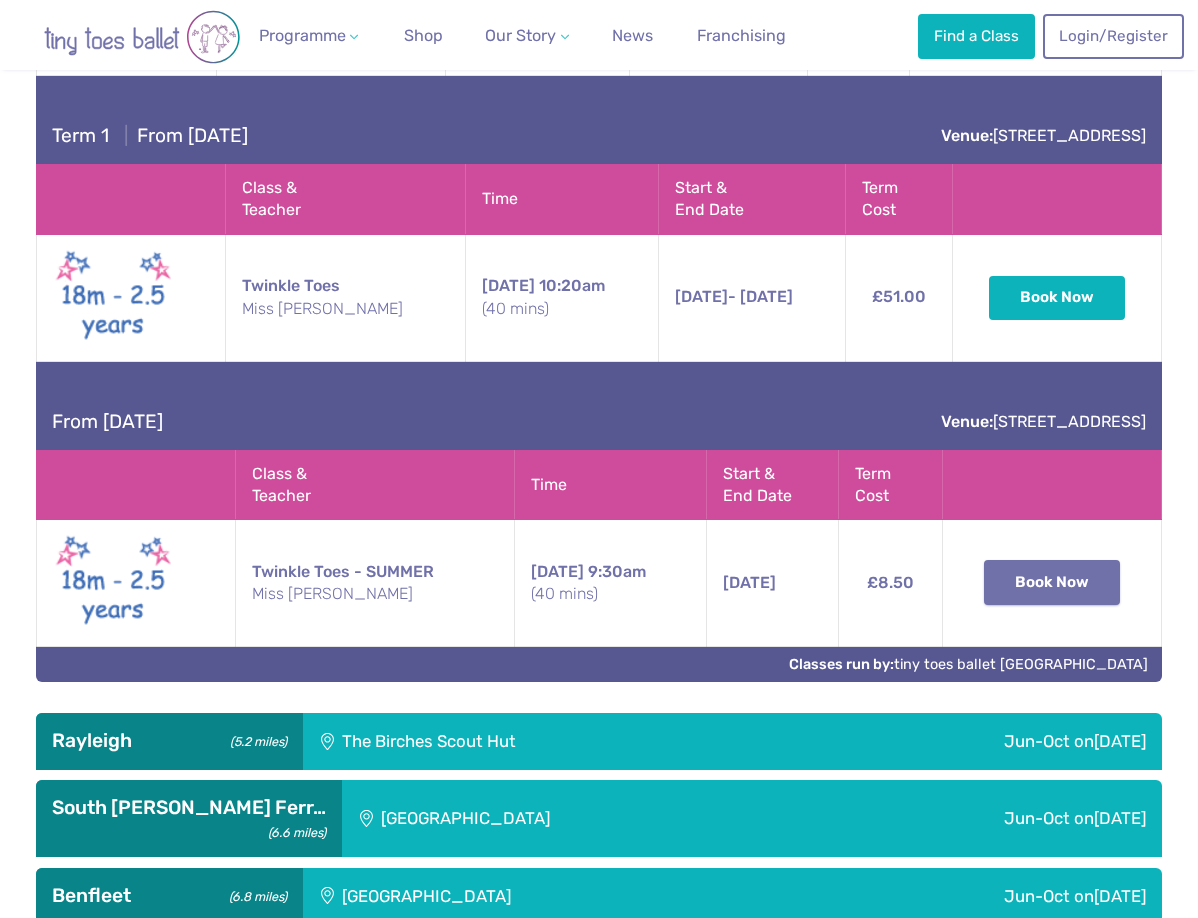 scroll, scrollTop: 1500, scrollLeft: 0, axis: vertical 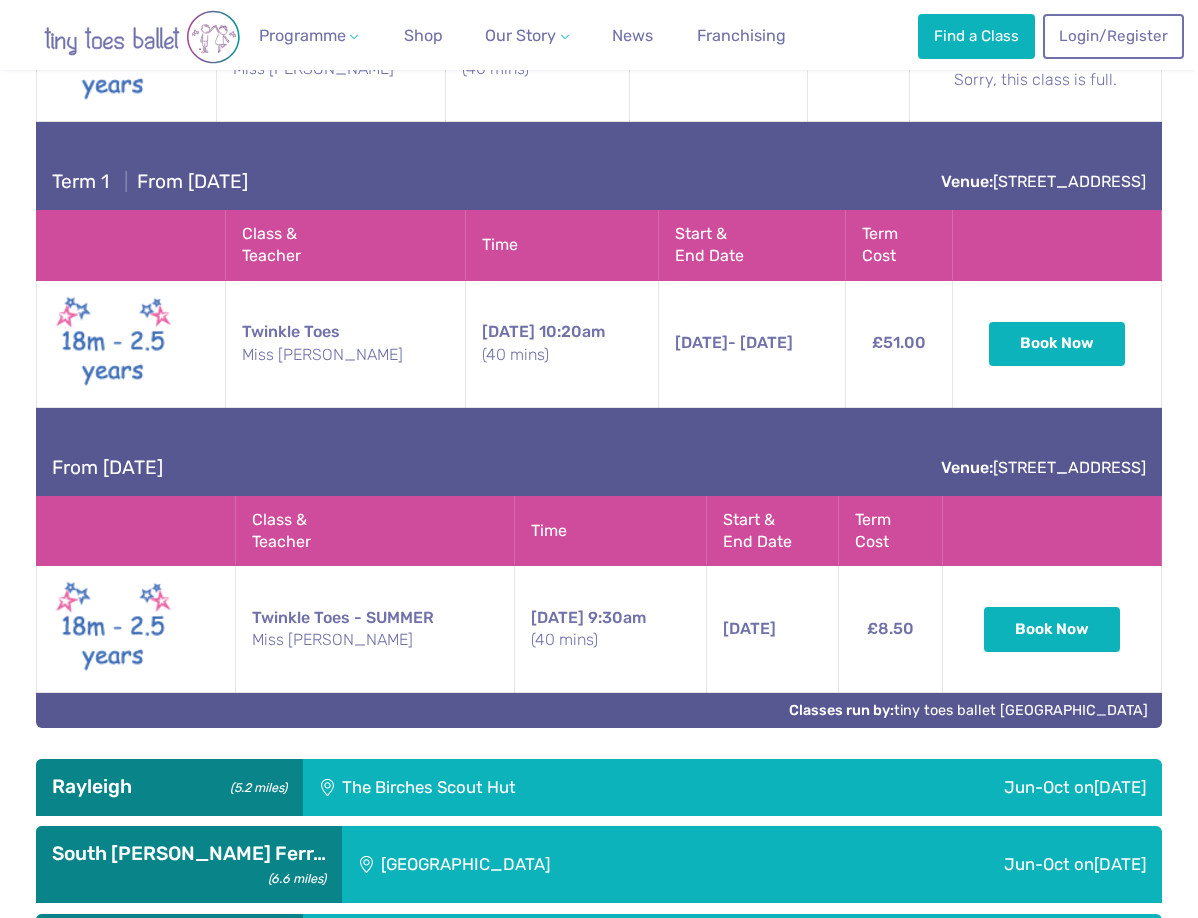 click on "Class &  Teacher" at bounding box center (374, 531) 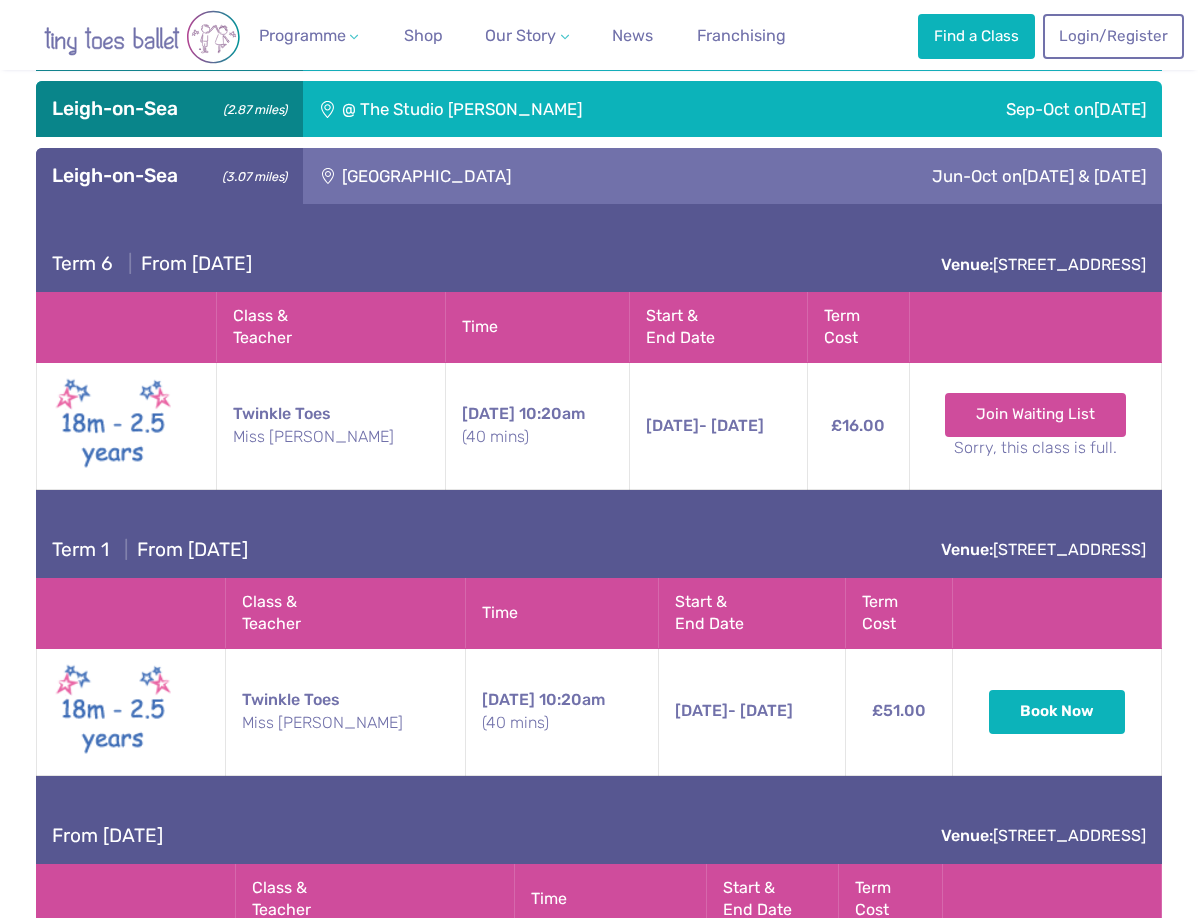 scroll, scrollTop: 1100, scrollLeft: 0, axis: vertical 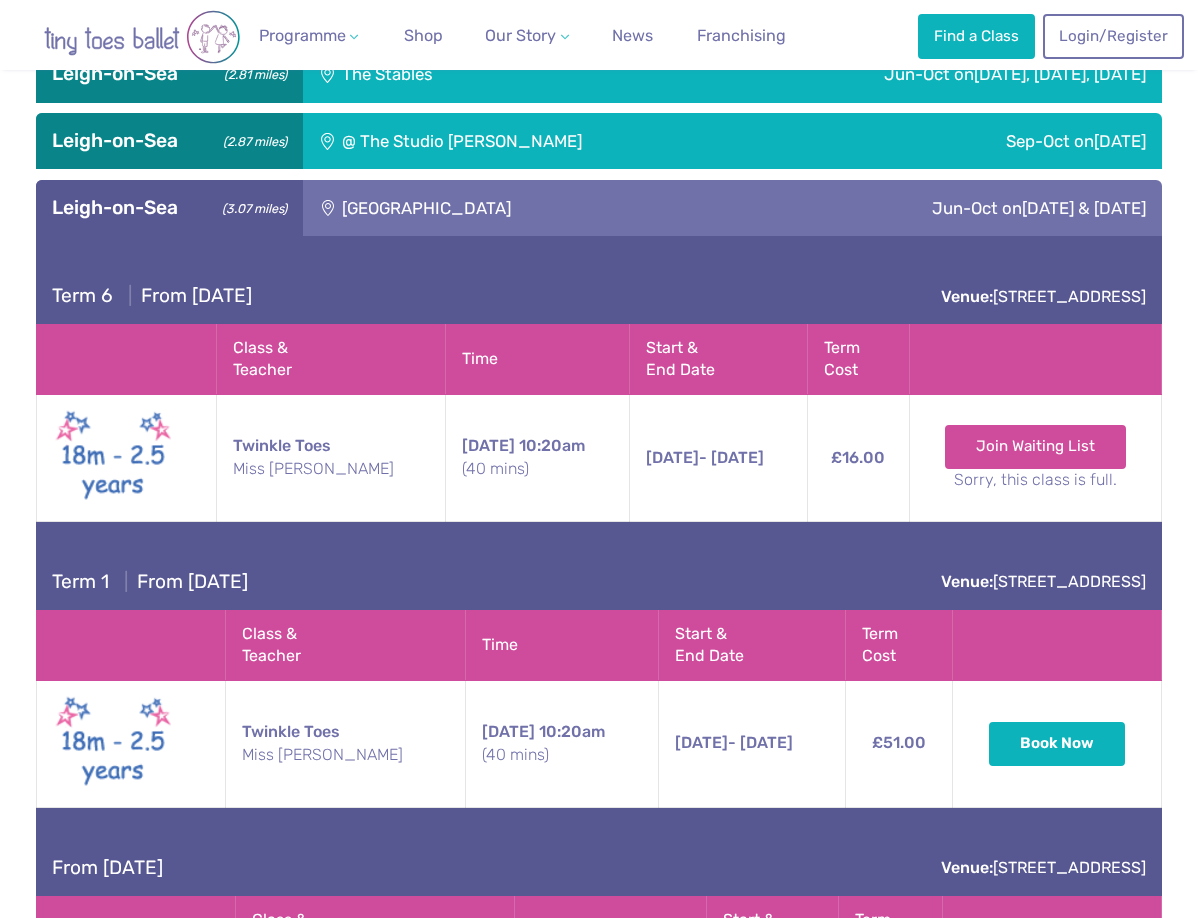 click on "Term 1   |  From Sunday 14th September" at bounding box center [150, 582] 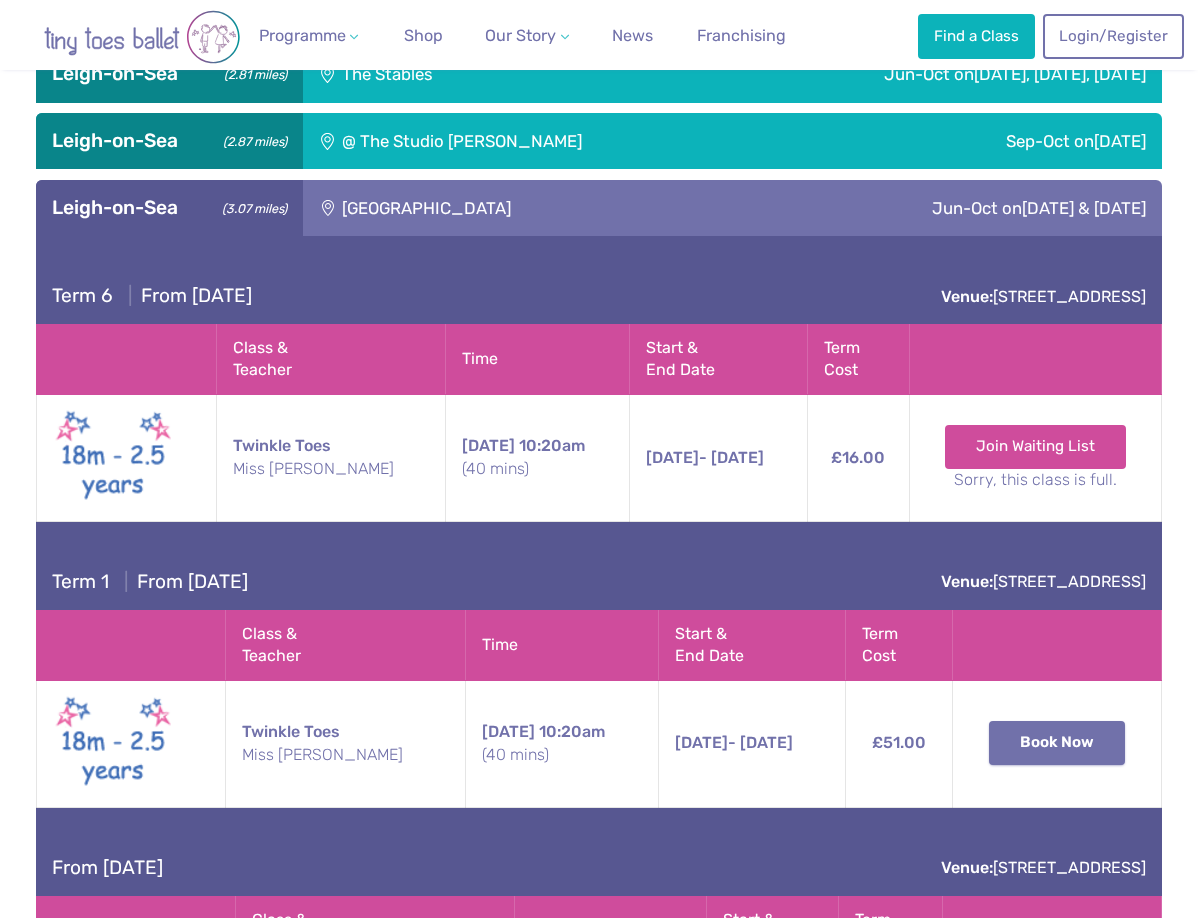 click on "Book Now" at bounding box center [1057, 743] 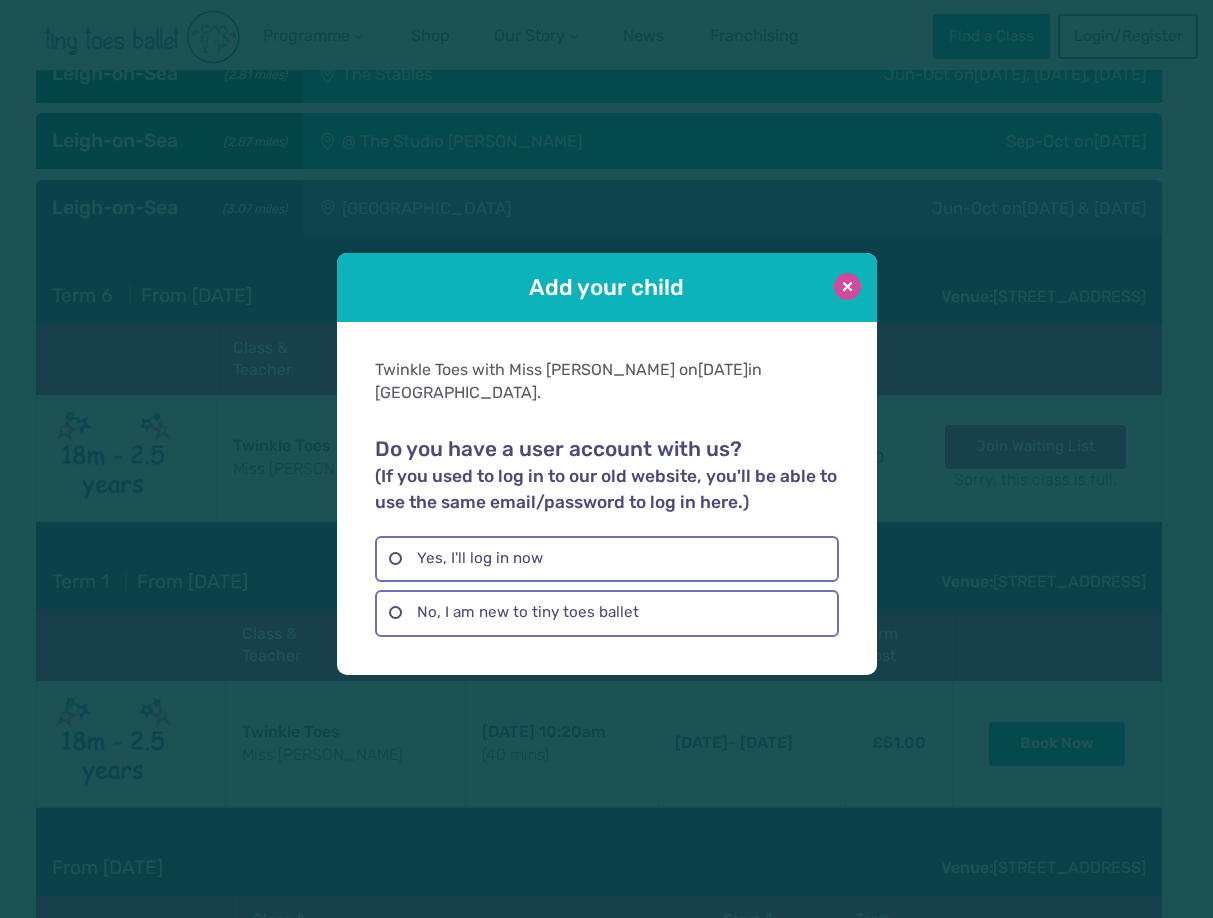 click at bounding box center (847, 286) 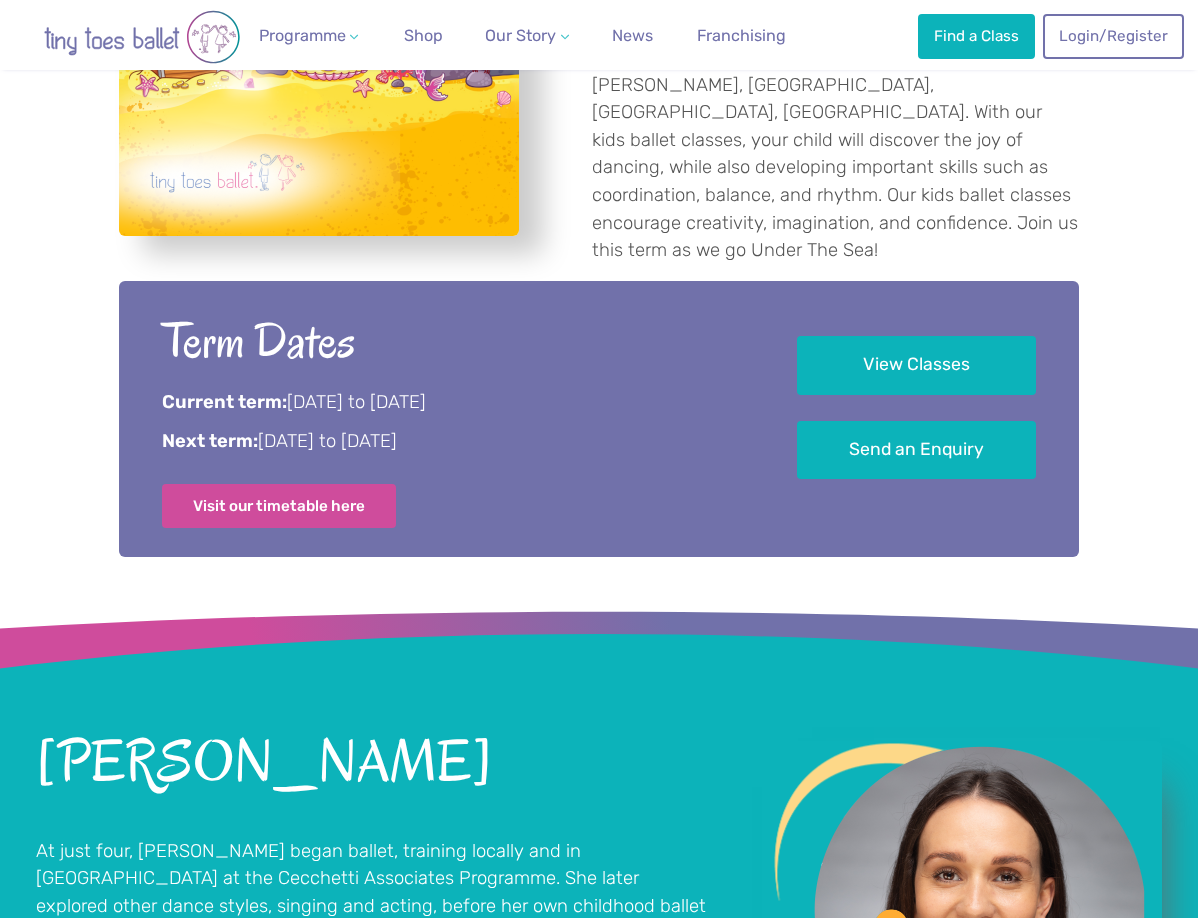 scroll, scrollTop: 1000, scrollLeft: 0, axis: vertical 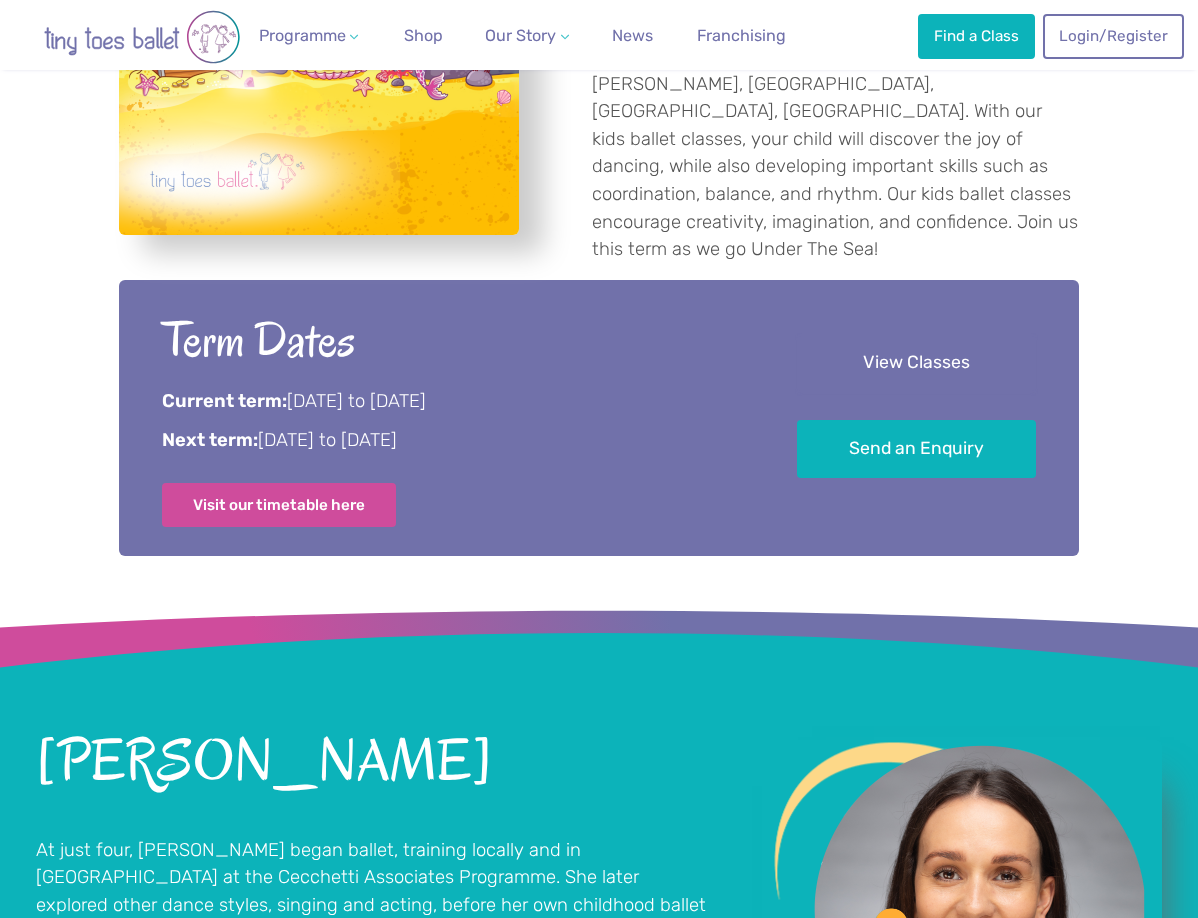 click on "View Classes" at bounding box center (916, 363) 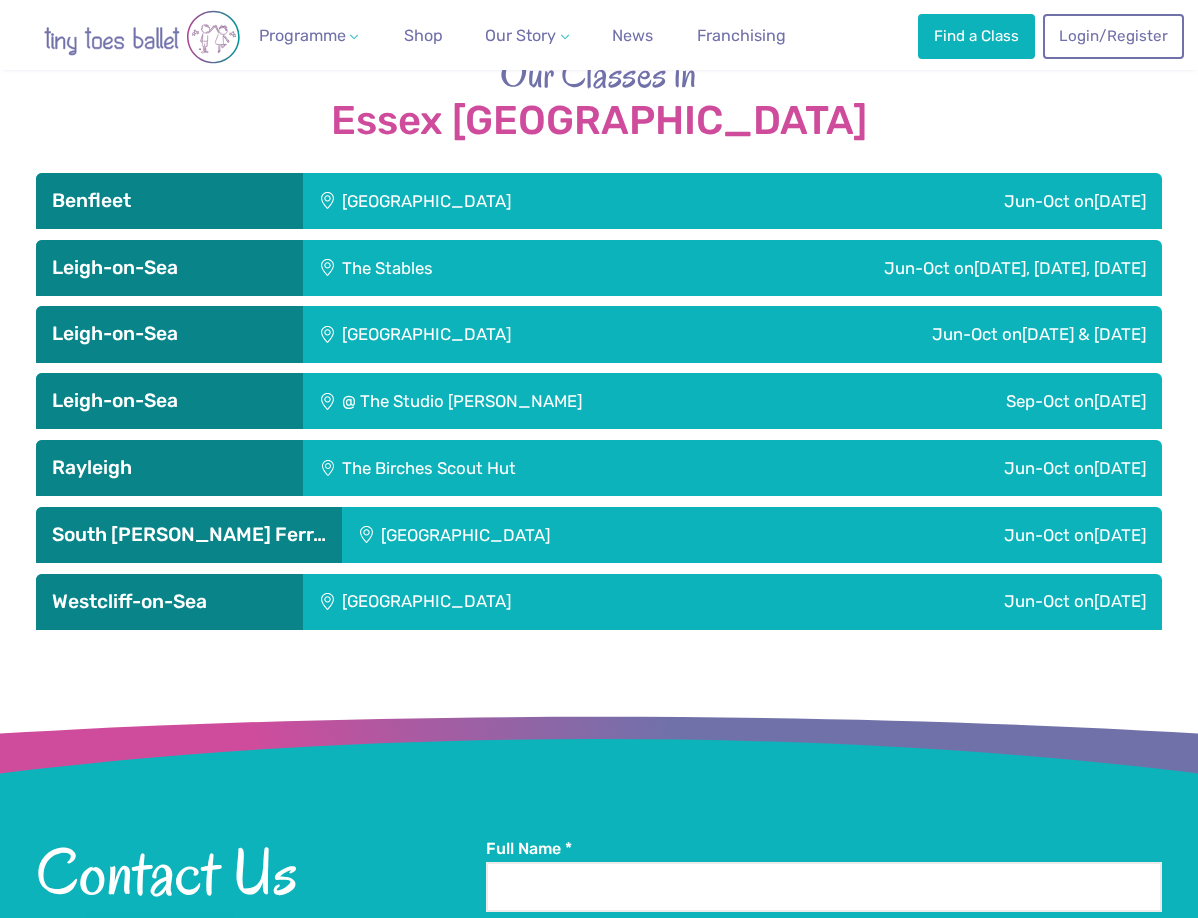 click on "[DATE] & [DATE]" at bounding box center [1084, 334] 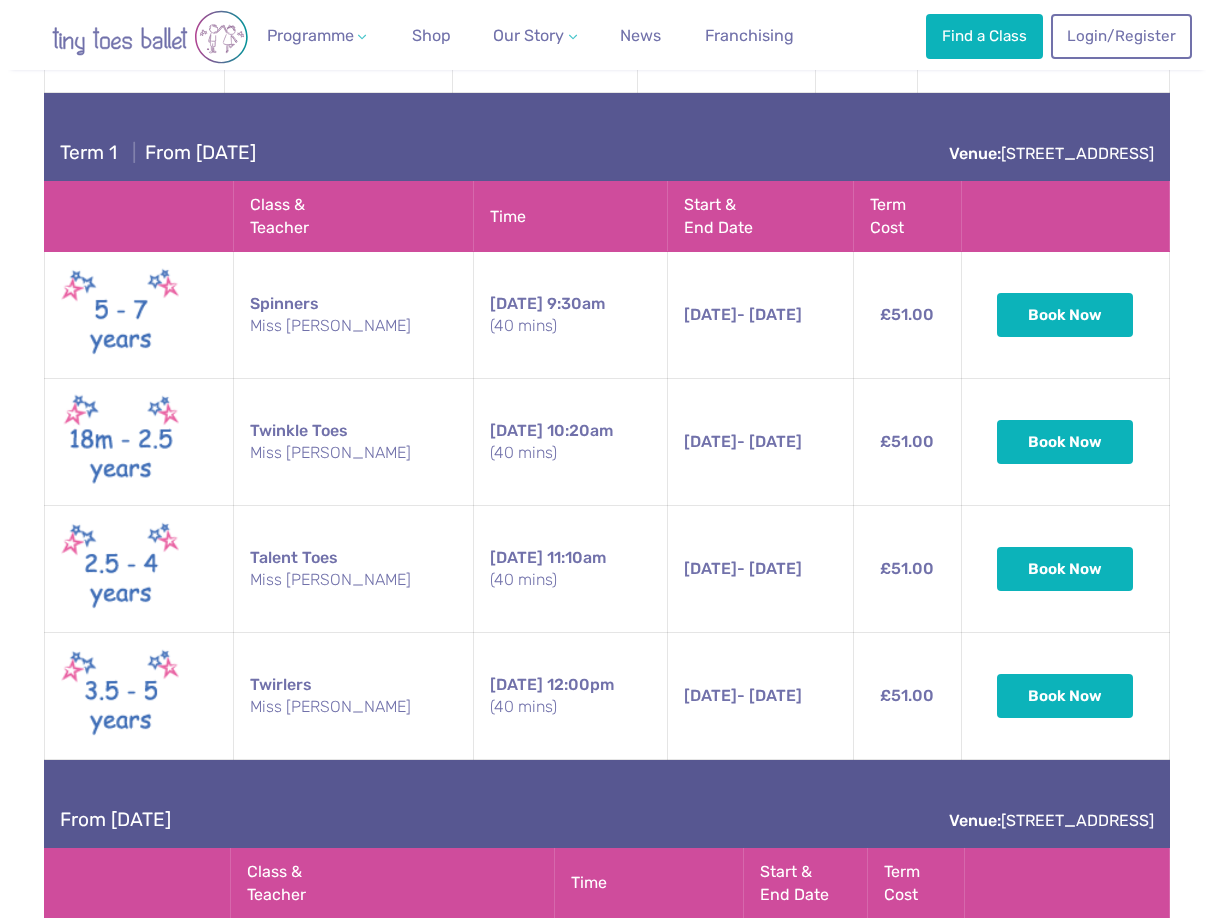 scroll, scrollTop: 4236, scrollLeft: 0, axis: vertical 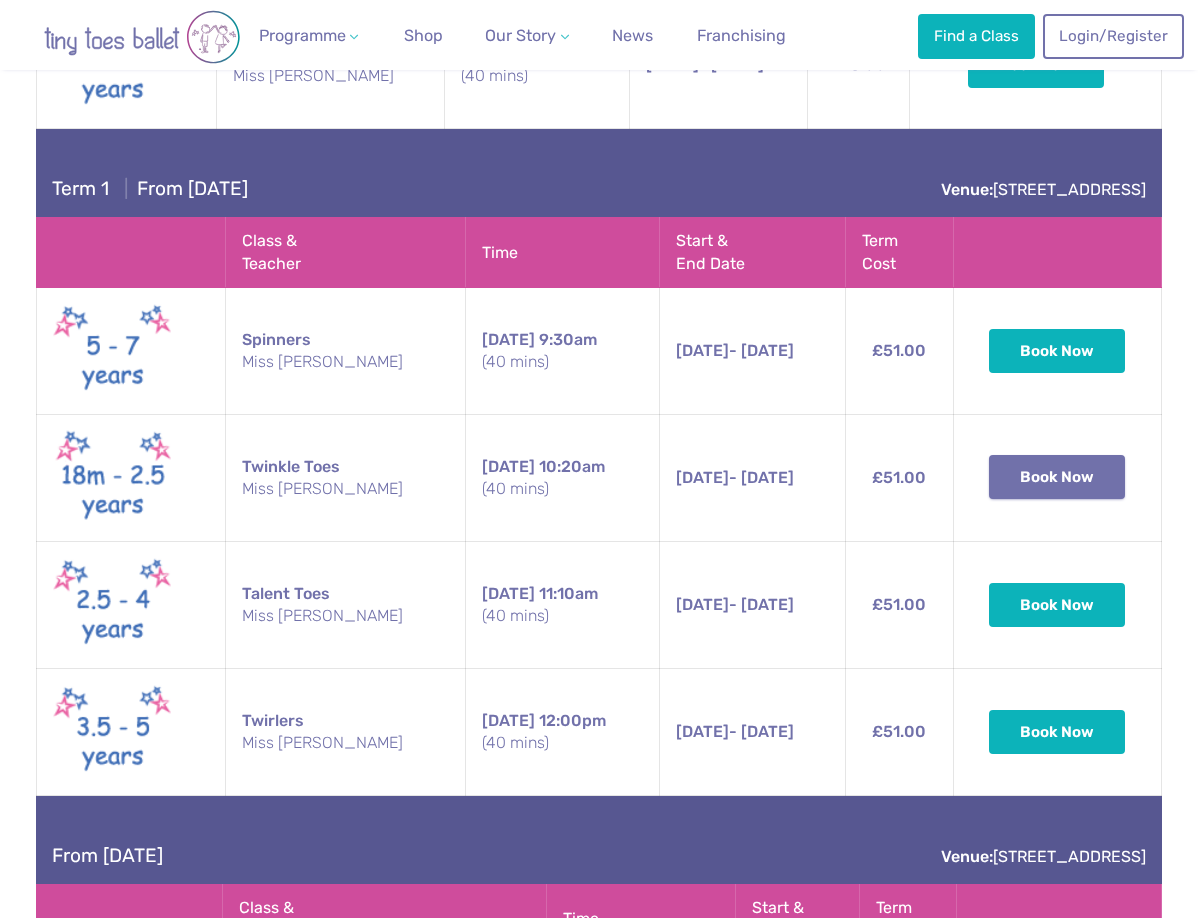 click on "Book Now" at bounding box center (1057, 477) 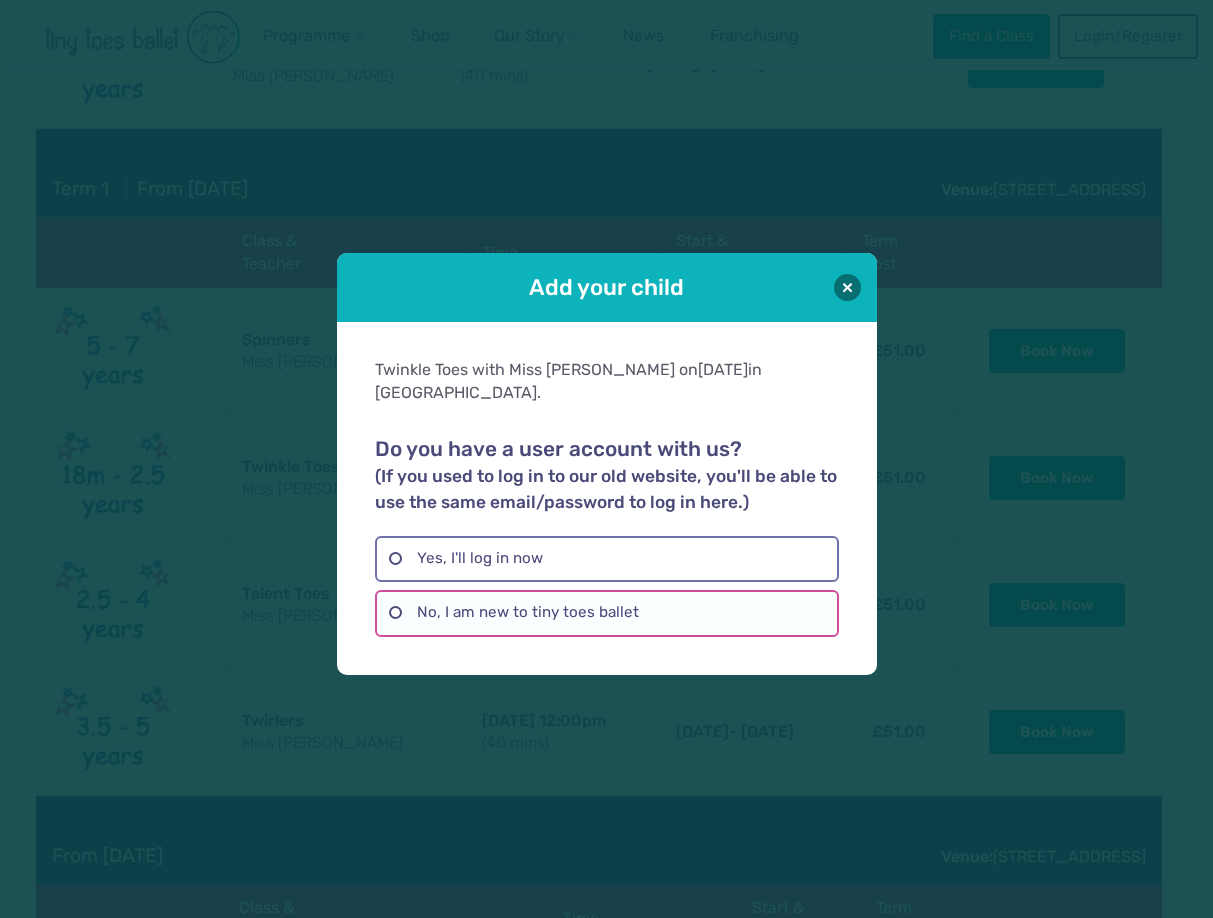 click on "No, I am new to tiny toes ballet" at bounding box center (607, 613) 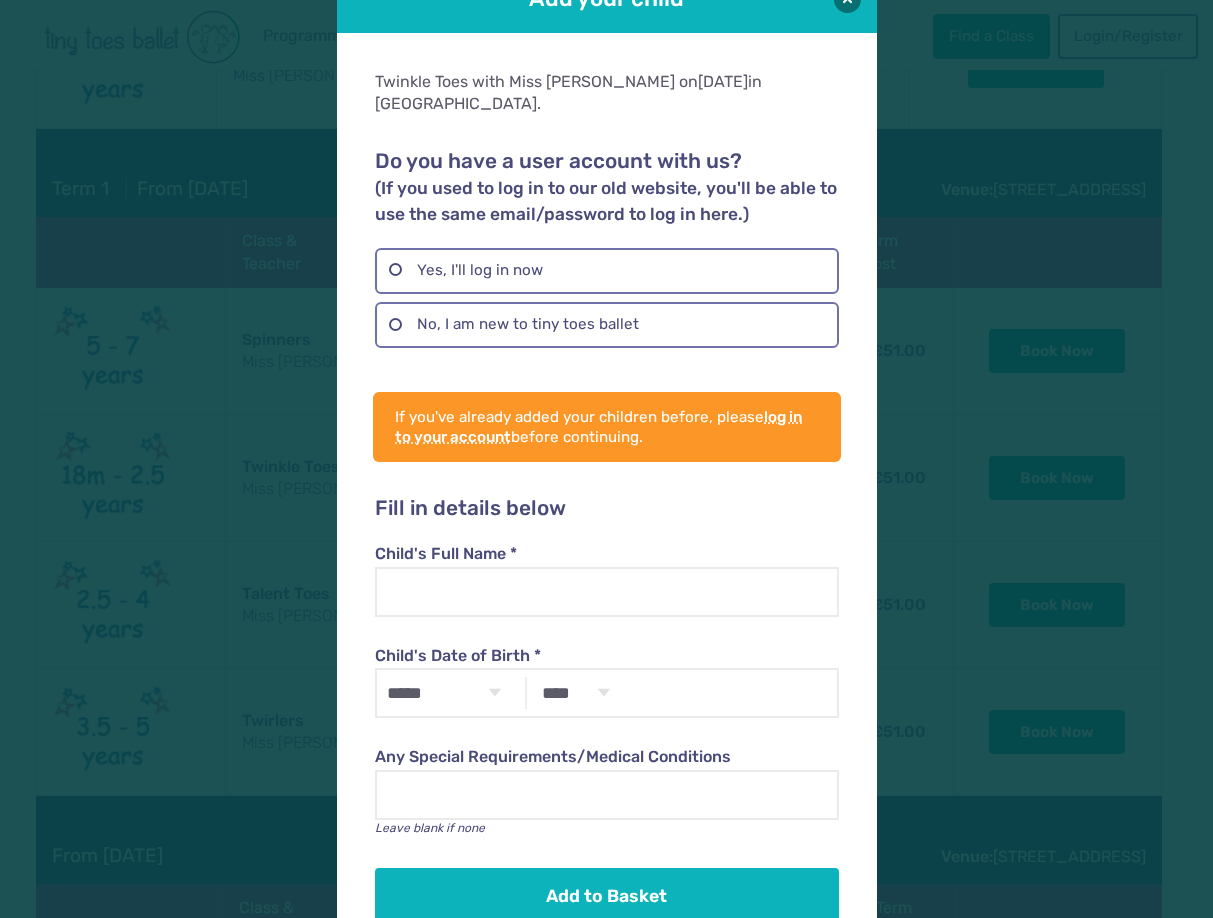 scroll, scrollTop: 86, scrollLeft: 0, axis: vertical 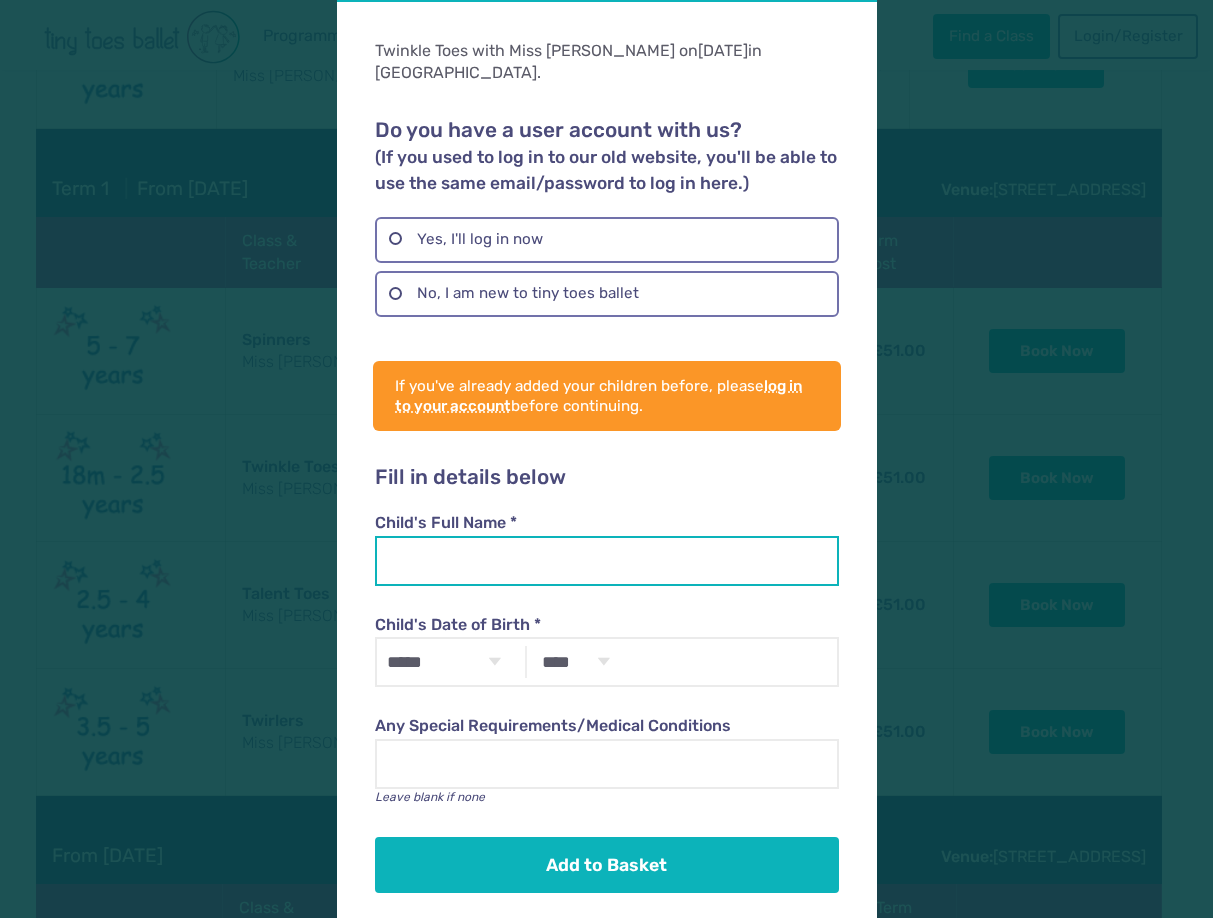 click on "Child's Full Name *" at bounding box center (607, 561) 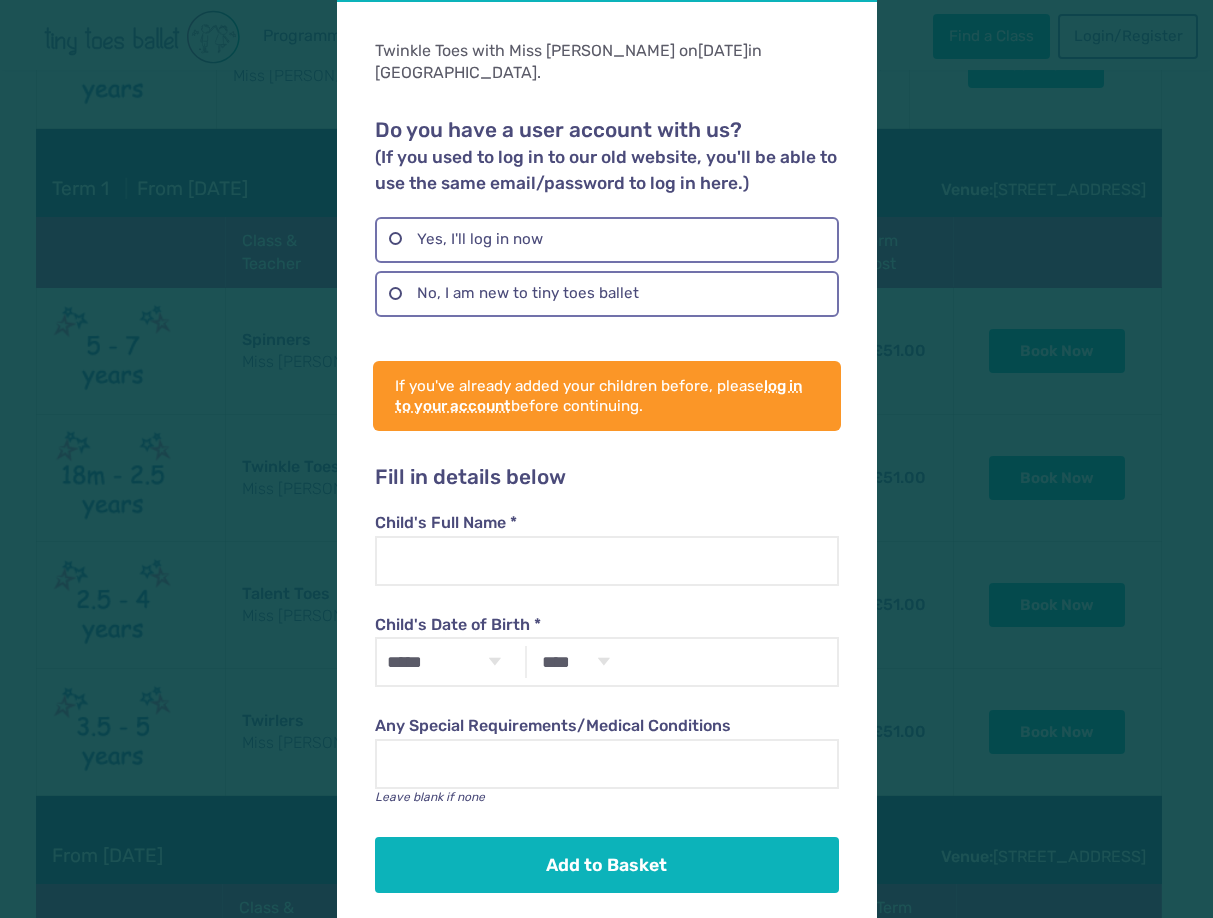 click on "Add your child
Twinkle Toes with Miss Zoe on  Sunday  in Leigh-on-Sea.
Do you have a user account with us?
(If you used to log in to our old website, you'll be able to use the same email/password to log in here.)
Yes, I'll log in now
No, I am new to tiny toes ballet
Email address *
Password *
Forgot your password?
Stay logged in
Log in
Login with Google
Please select your child
Add another child...
If you've already added your children before, please
***" at bounding box center [606, 459] 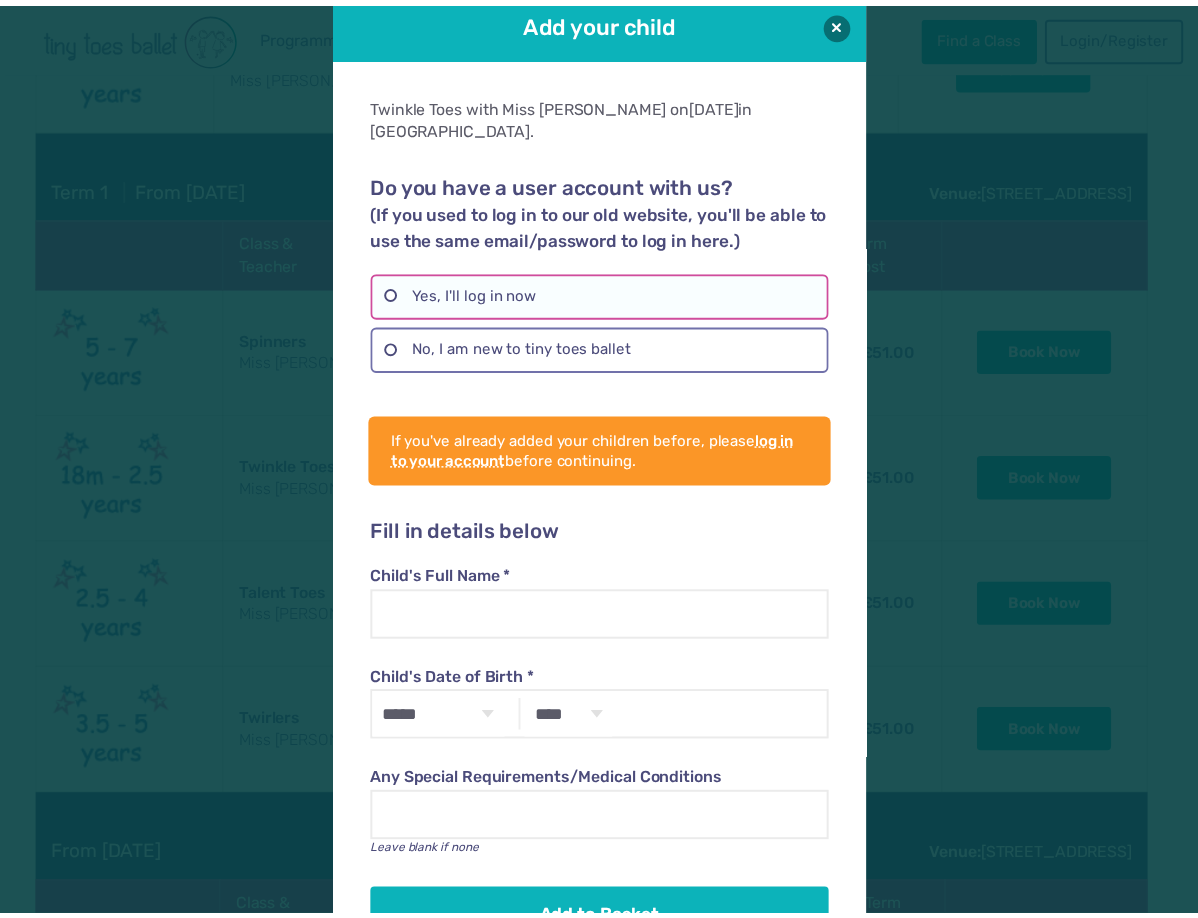 scroll, scrollTop: 0, scrollLeft: 0, axis: both 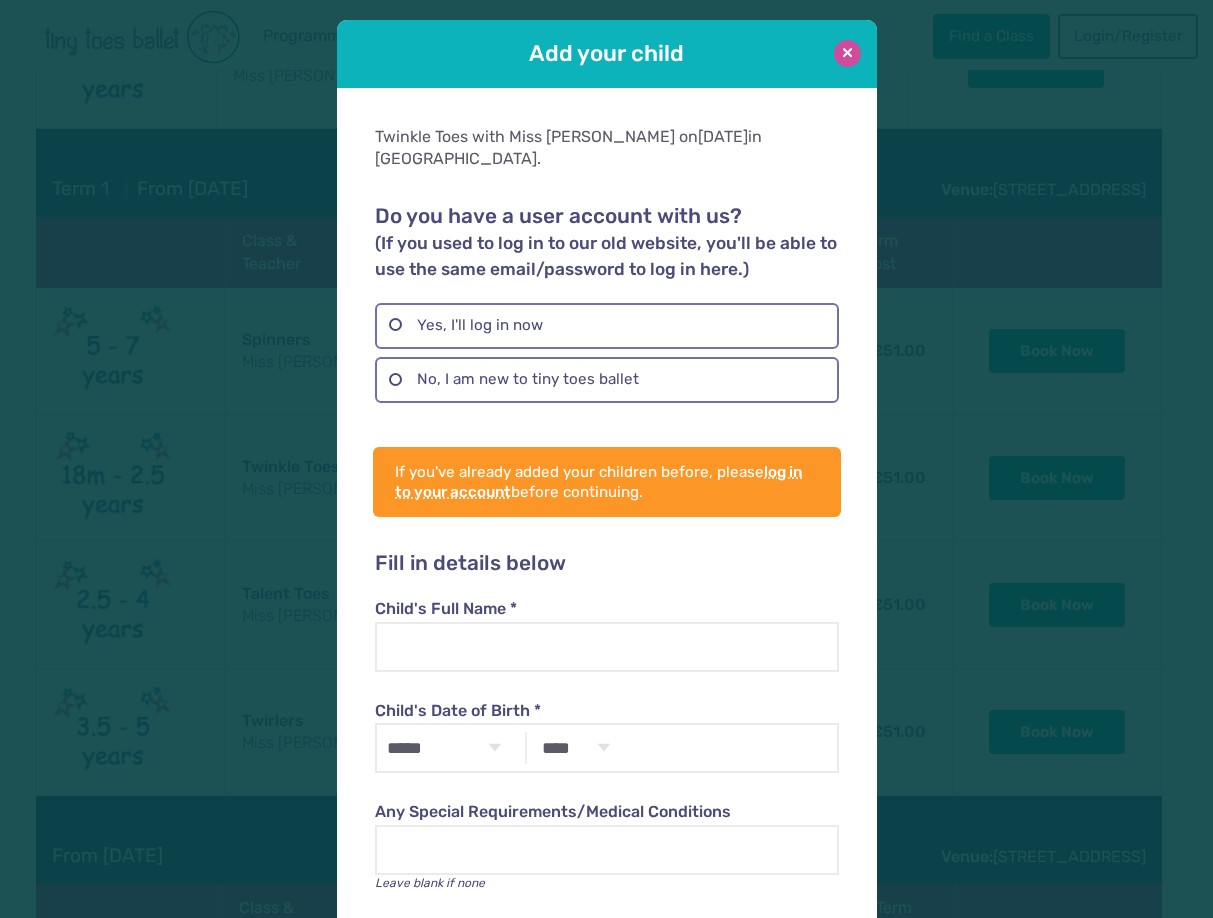 click at bounding box center [847, 53] 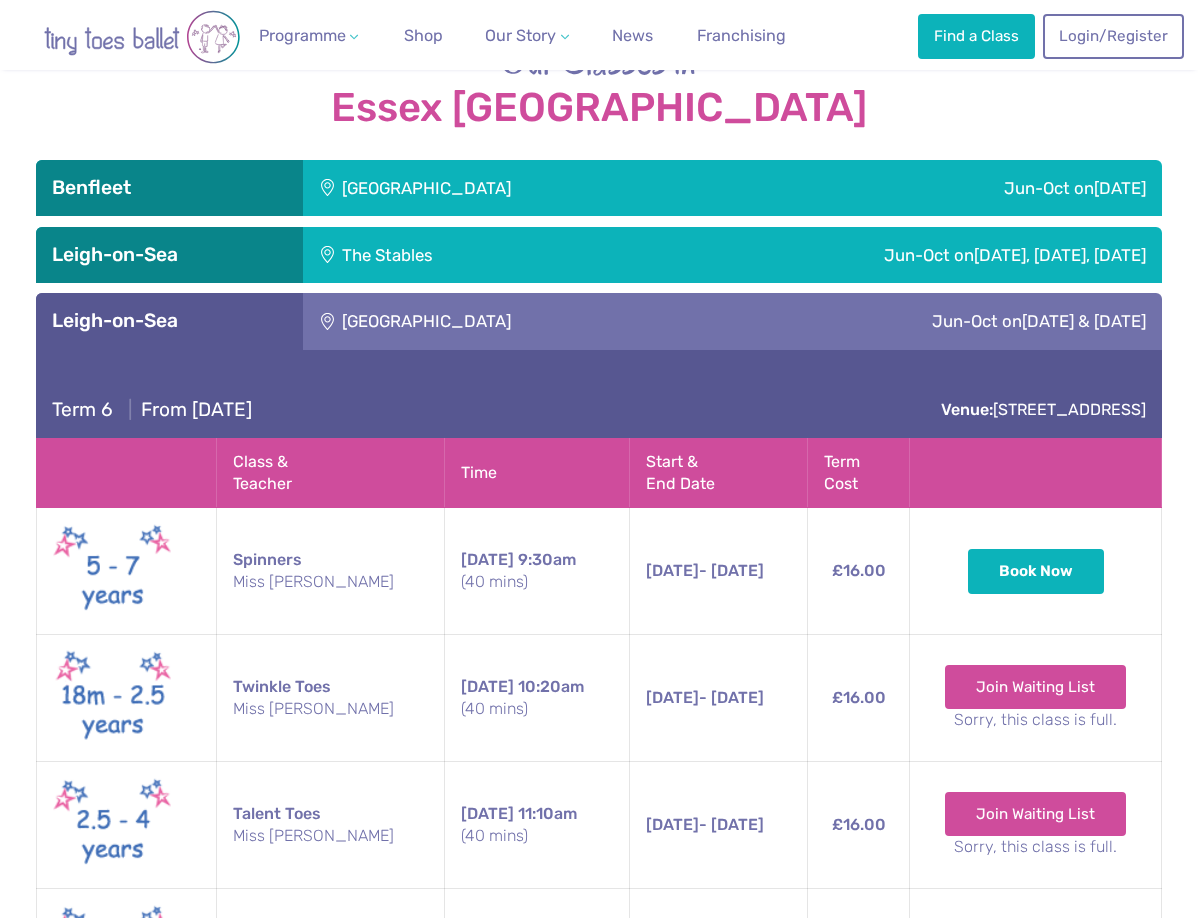 scroll, scrollTop: 3336, scrollLeft: 0, axis: vertical 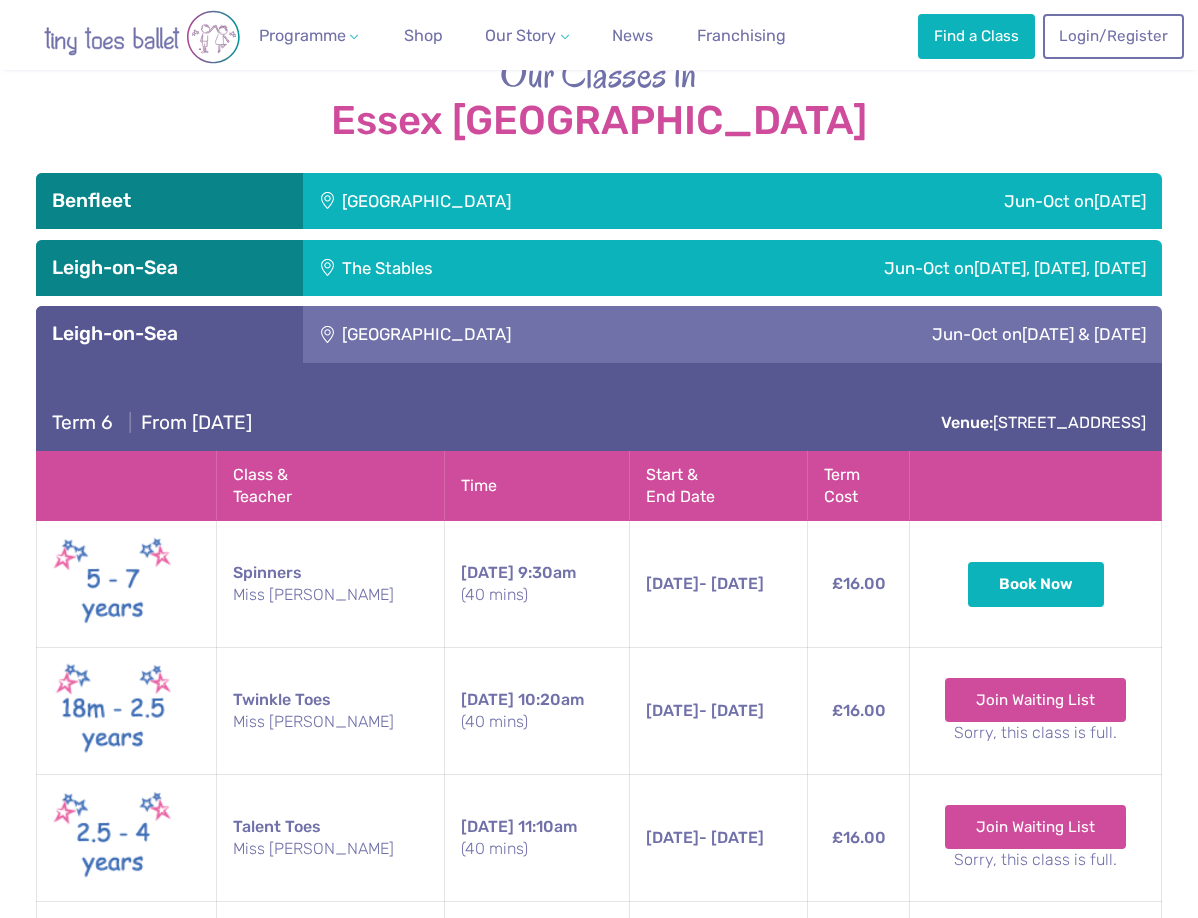 click on "Jun-Oct on  Sunday & Saturday" at bounding box center [937, 334] 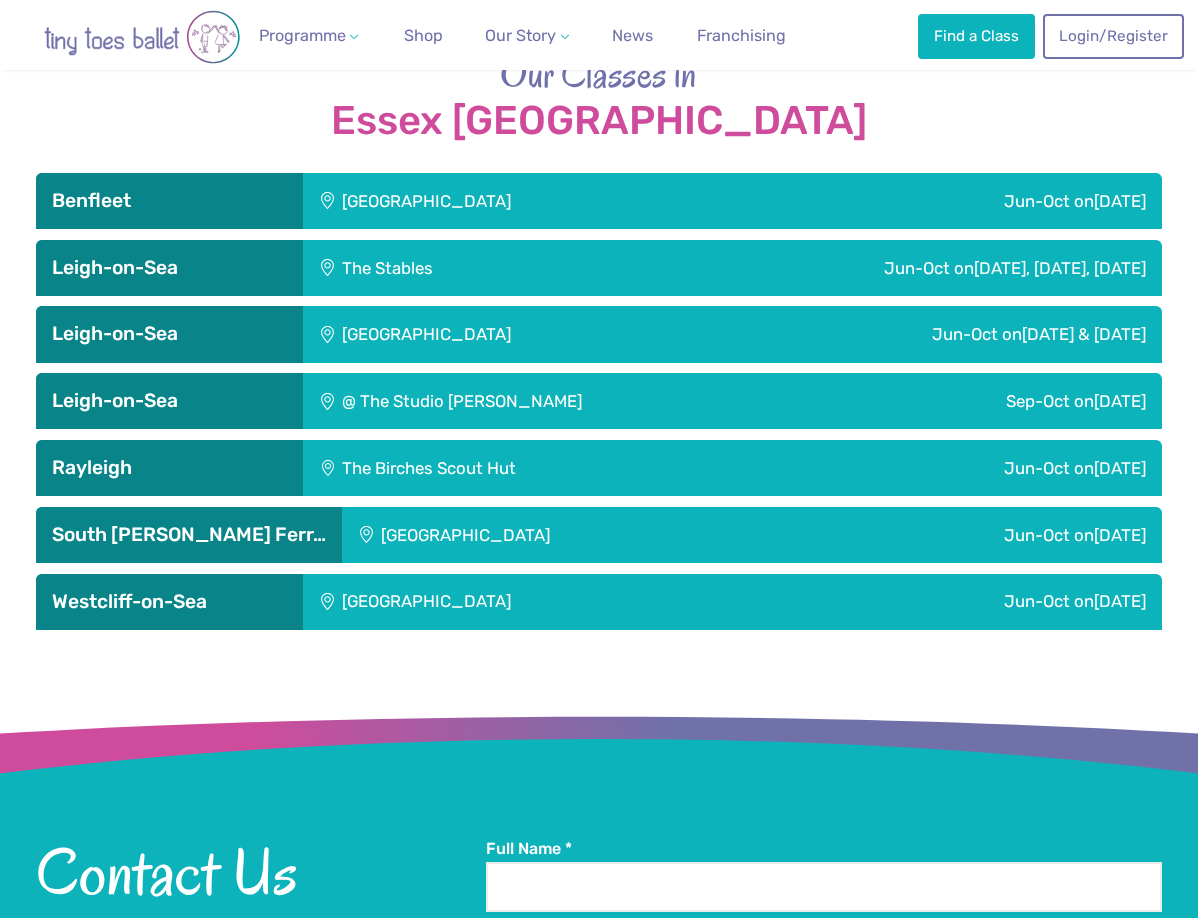 click on "Jun-Oct on  Monday, Friday, Saturday" at bounding box center (875, 268) 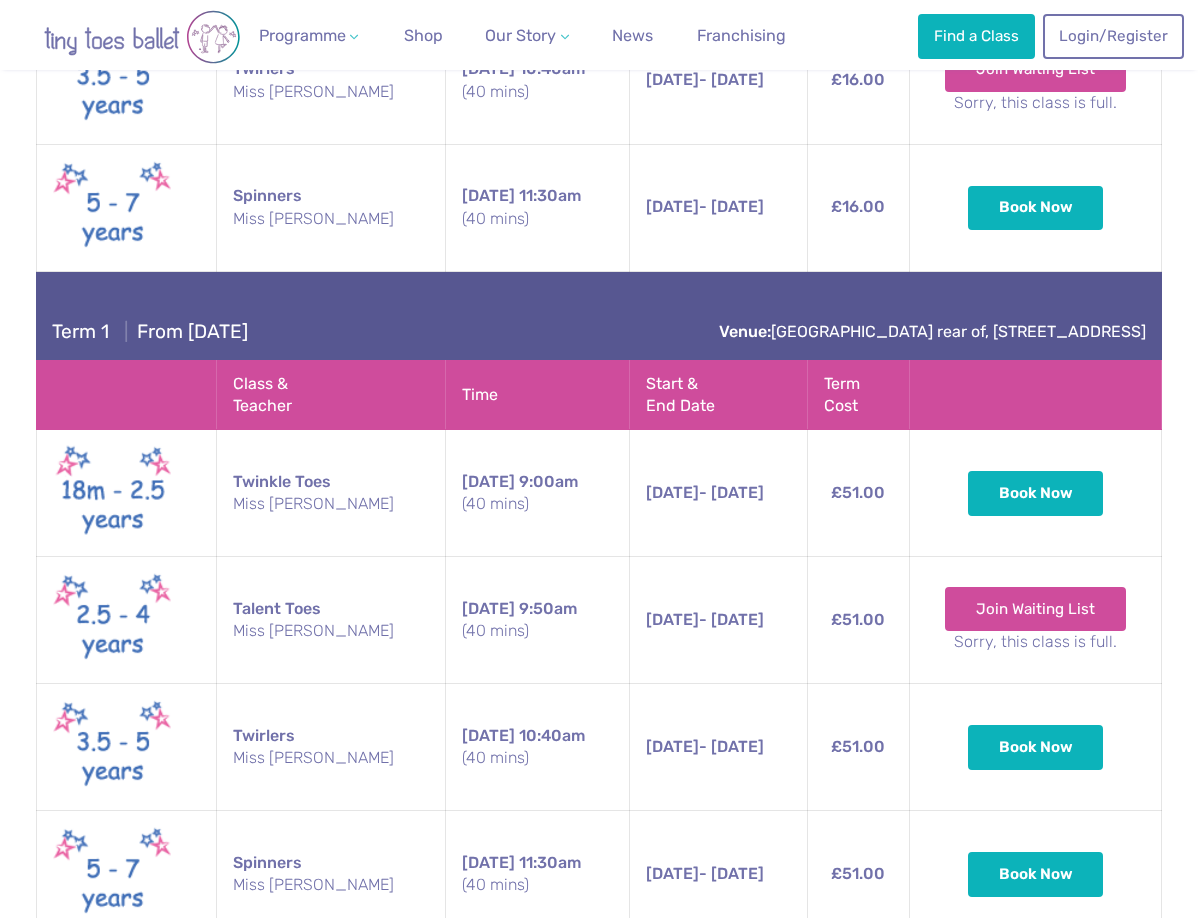 scroll, scrollTop: 4036, scrollLeft: 0, axis: vertical 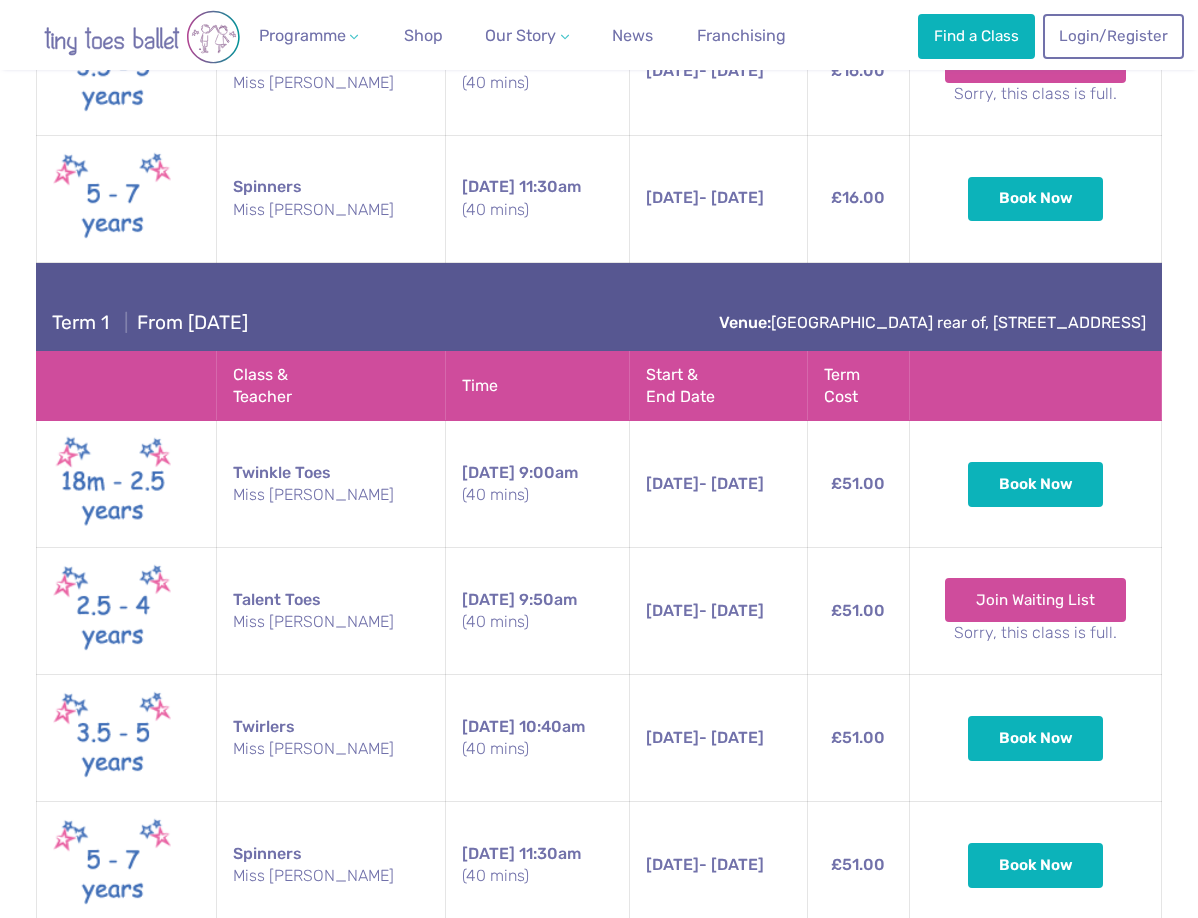 click on "Our Classes in
Essex Mid & South
Benfleet St George's Church Hall Jun-Oct on  Monday
Term 6   |  From Monday 9th June
Venue:  Rushbottom Lane, South Benfleet, Benfleet SS7 4DN
Class &  Teacher
Time
Start &  End Date
Places  Left
Term  Cost
Twinkle Toes Miss Zoe
Monday   9:30am (40 mins)
14th Jul Monday   14th Jul 9:30am (40 mins)
Places left:
3
£8.00
Book Now
Talent Toes Miss Zoe
Monday   10:20am (40 mins)
14th Jul Monday   14th Jul 10:20am (40 mins)
Places left:
9
£8.00
Book Now
Term 1   |  From Monday 8th September
Venue:  Rushbottom Lane, South Benfleet, Benfleet SS7 4DN
Class &  Teacher
Time  Left" at bounding box center (599, 778) 